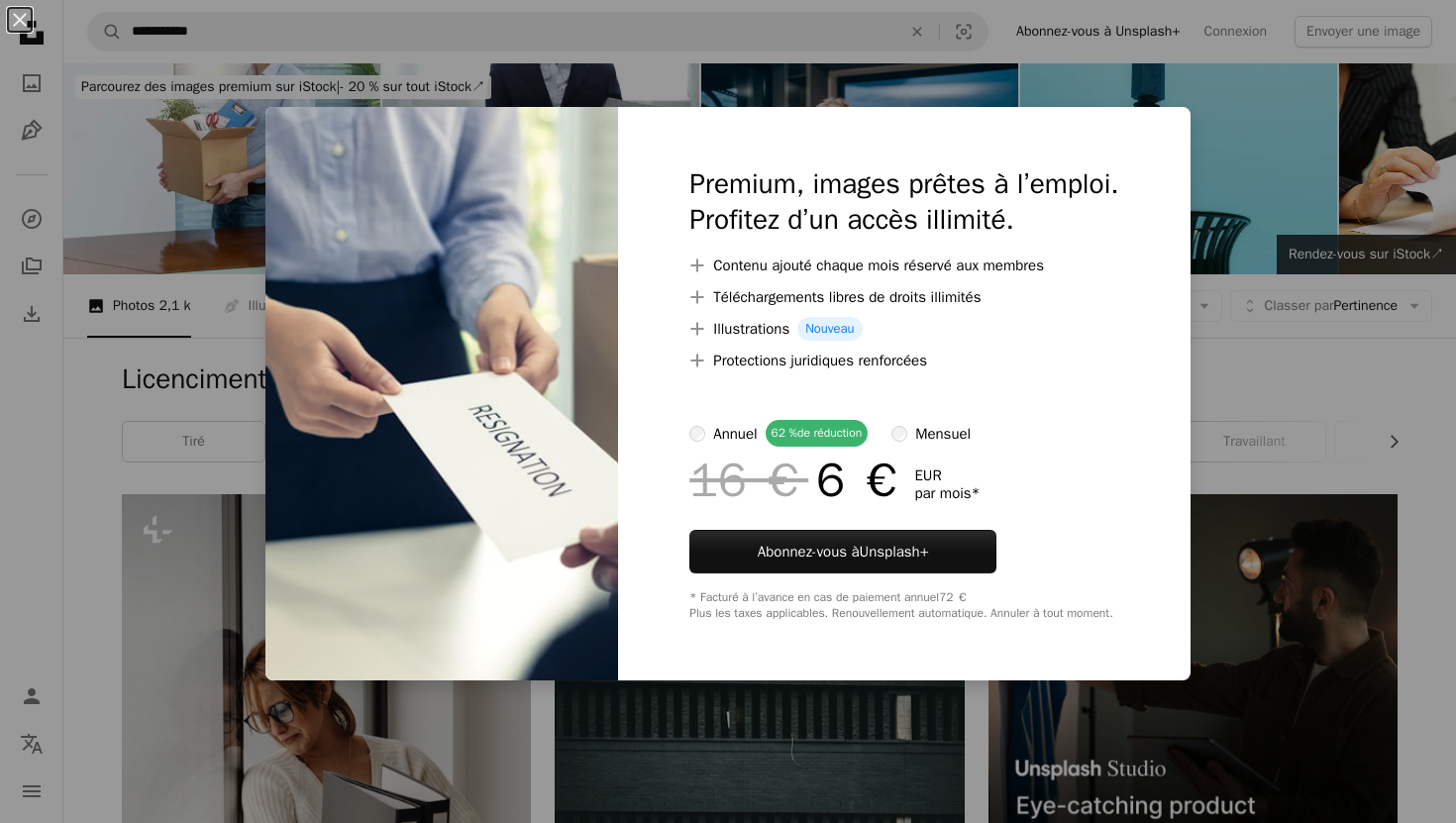scroll, scrollTop: 1634, scrollLeft: 0, axis: vertical 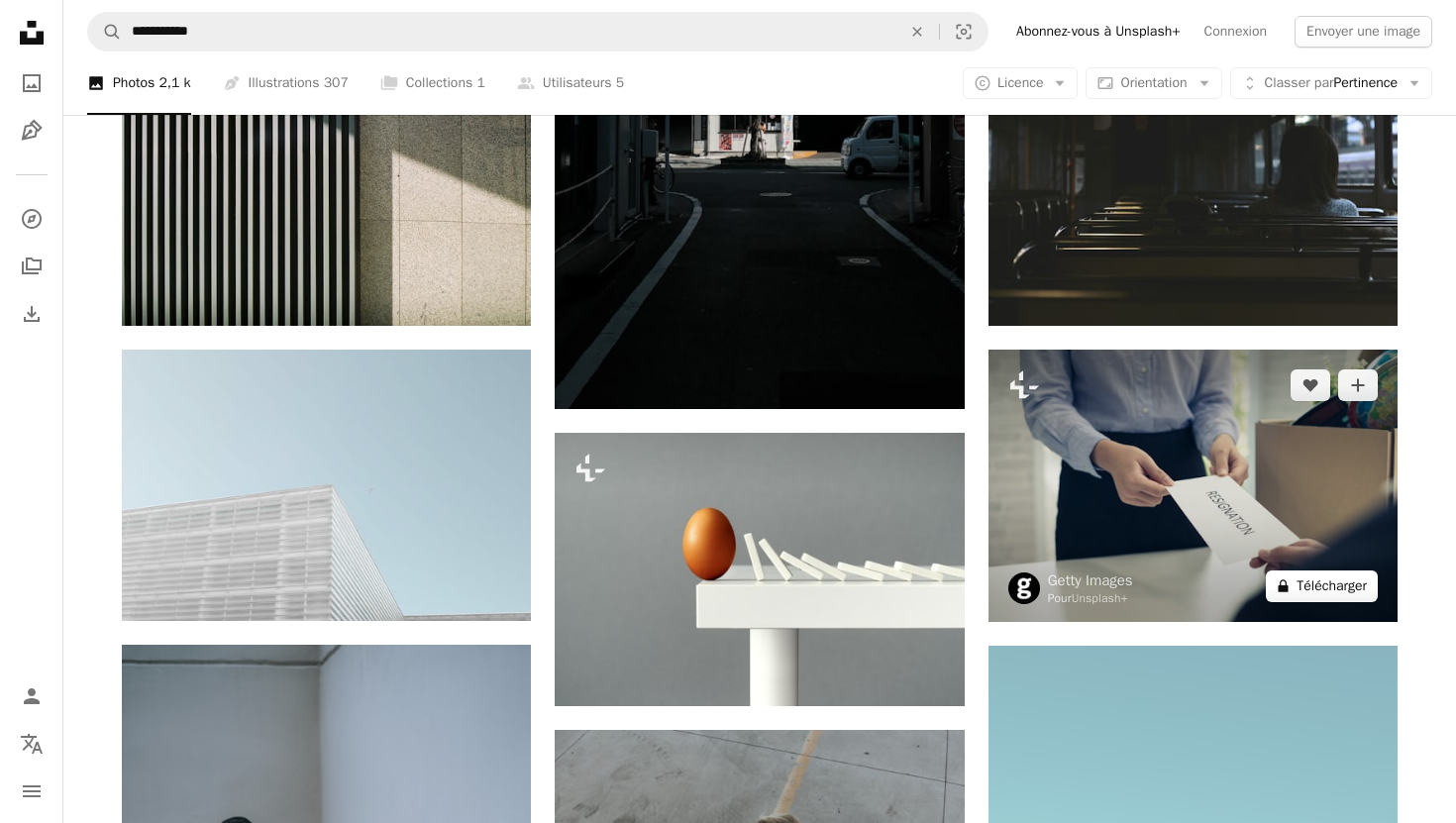 click on "A lock   Télécharger" at bounding box center [1321, 586] 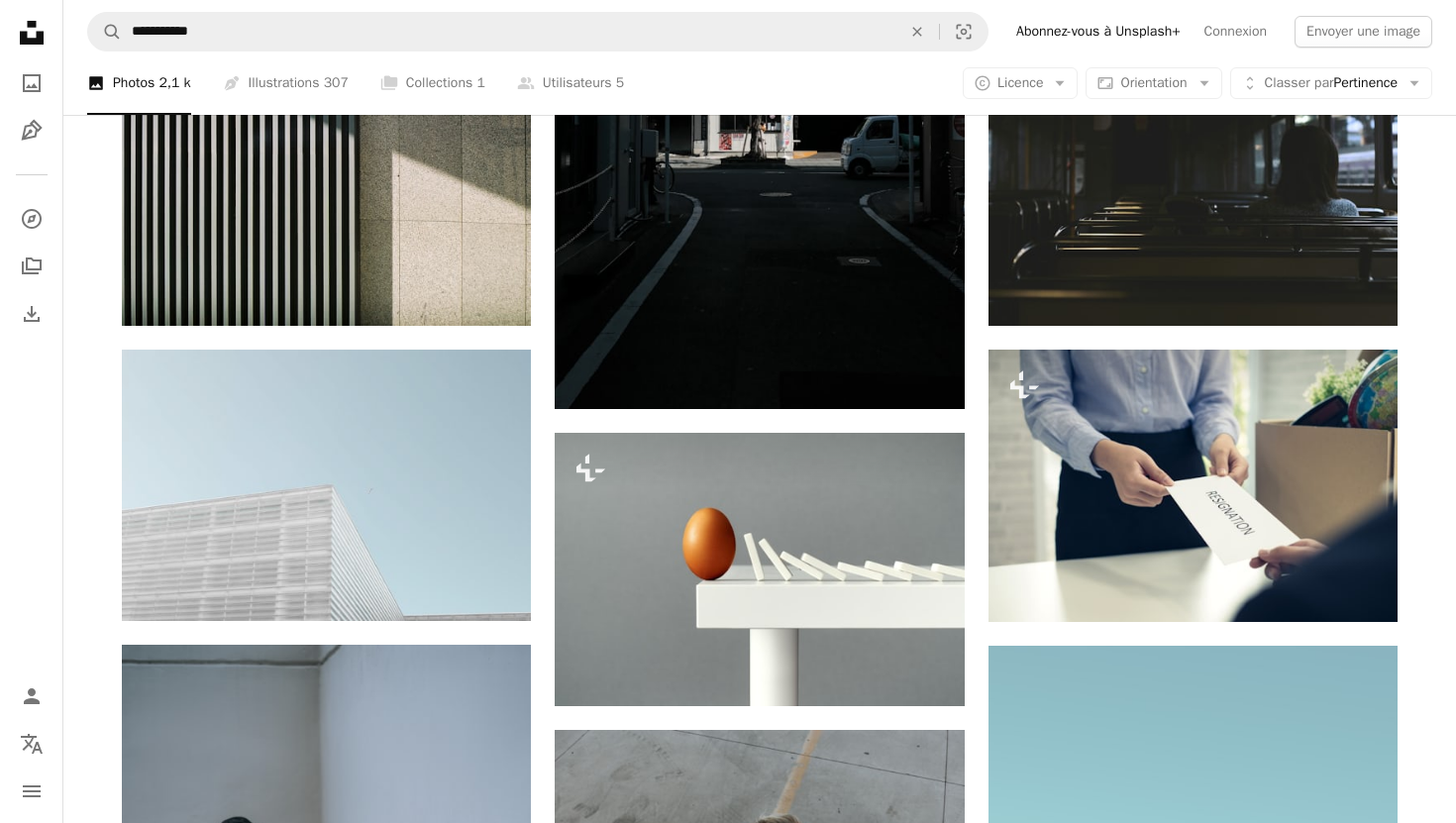 click on "An X shape Premium, images prêtes à l’emploi. Profitez d’un accès illimité. A plus sign Contenu ajouté chaque mois réservé aux membres A plus sign Téléchargements libres de droits illimités A plus sign Illustrations  Nouveau A plus sign Protections juridiques renforcées annuel 62 %  de réduction mensuel 16 €   13 € EUR par mois Abonnez-vous à  Unsplash+ Passez à un abonnement annuel  pour bénéficier de  62 %  -  % Plus les taxes applicables. Renouvellement automatique. Annuler à tout moment." at bounding box center (728, 3339) 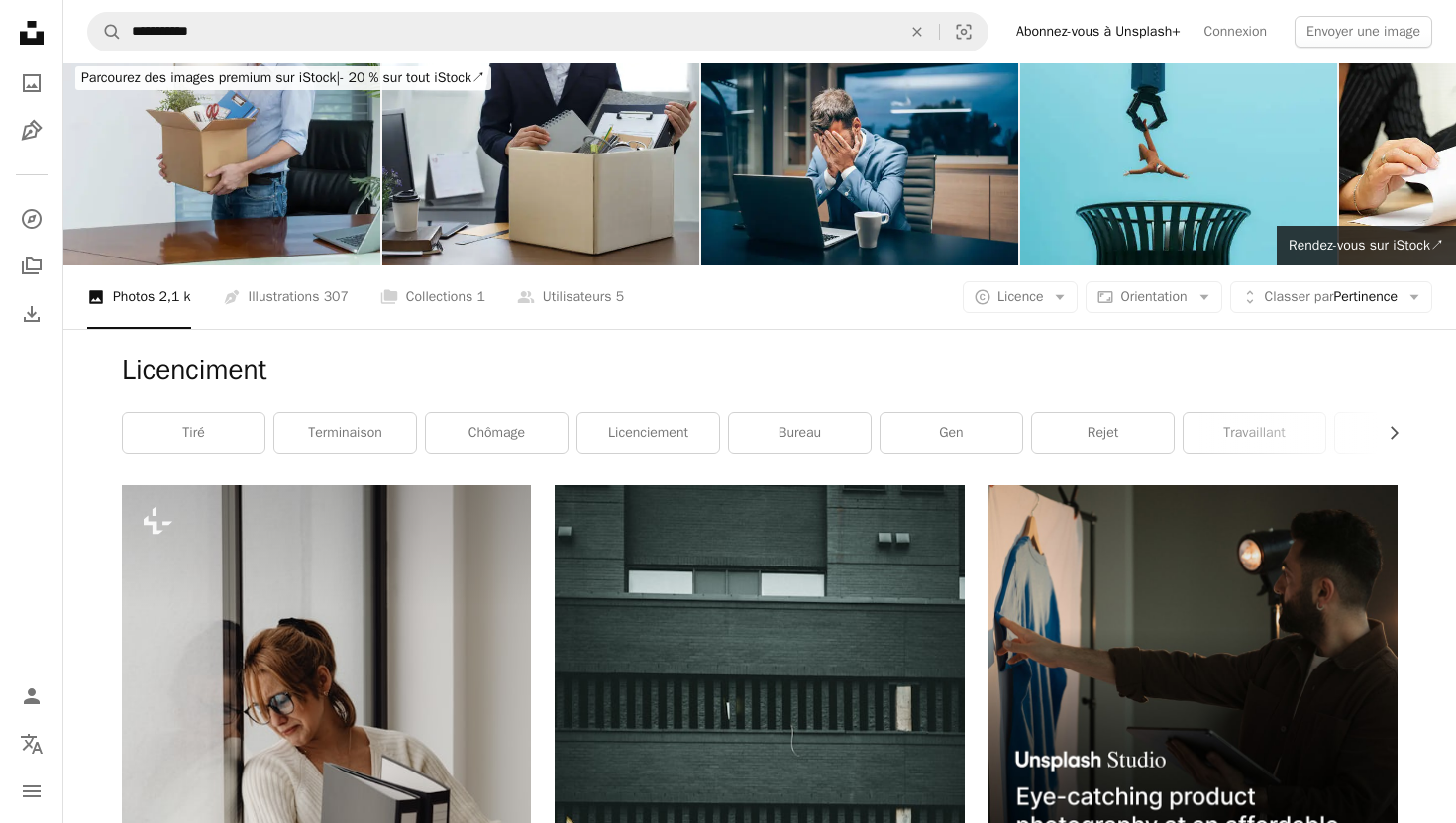 scroll, scrollTop: 0, scrollLeft: 0, axis: both 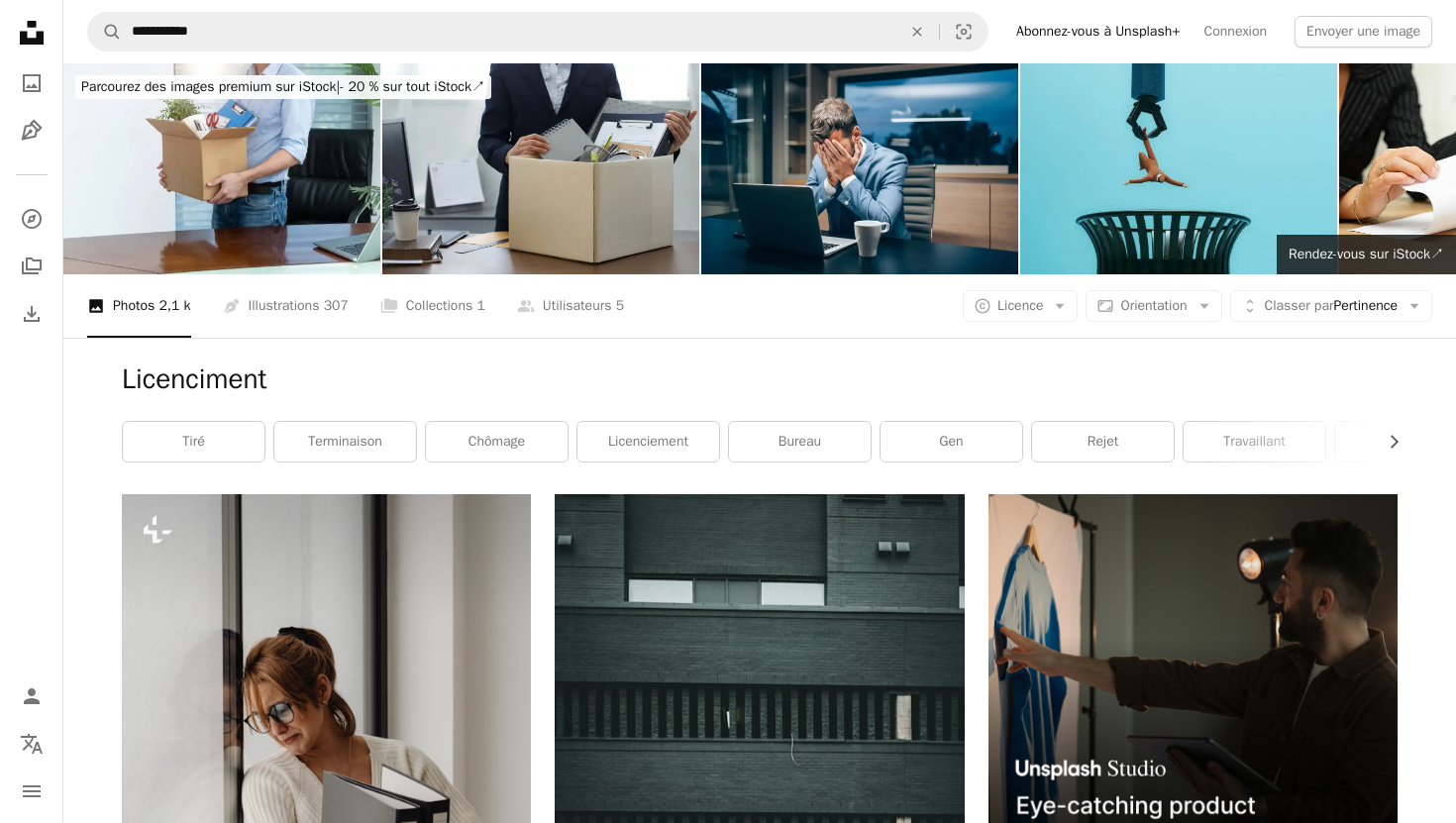 click on "Unsplash logo Accueil Unsplash" 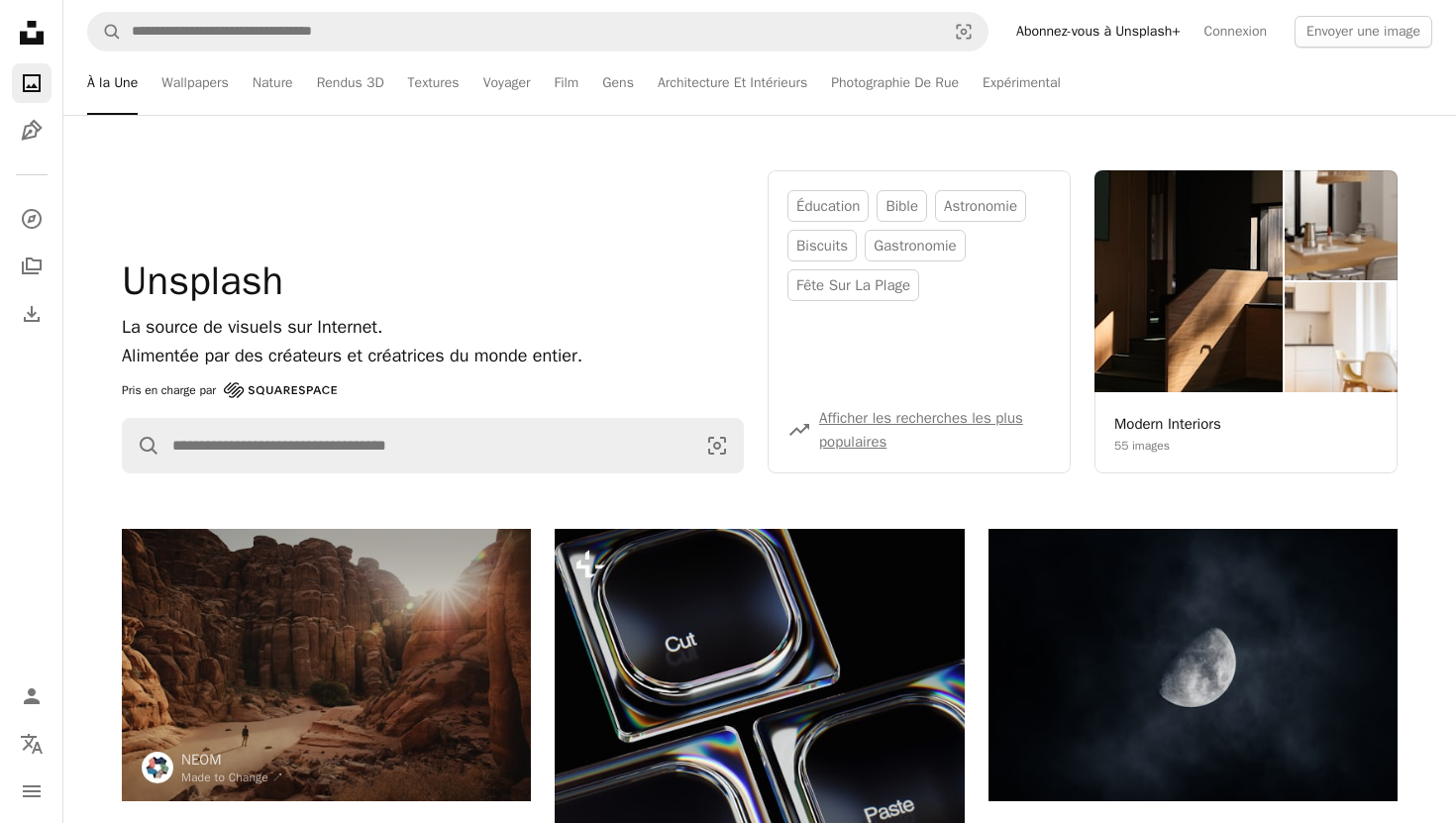 copy on "Unsplash" 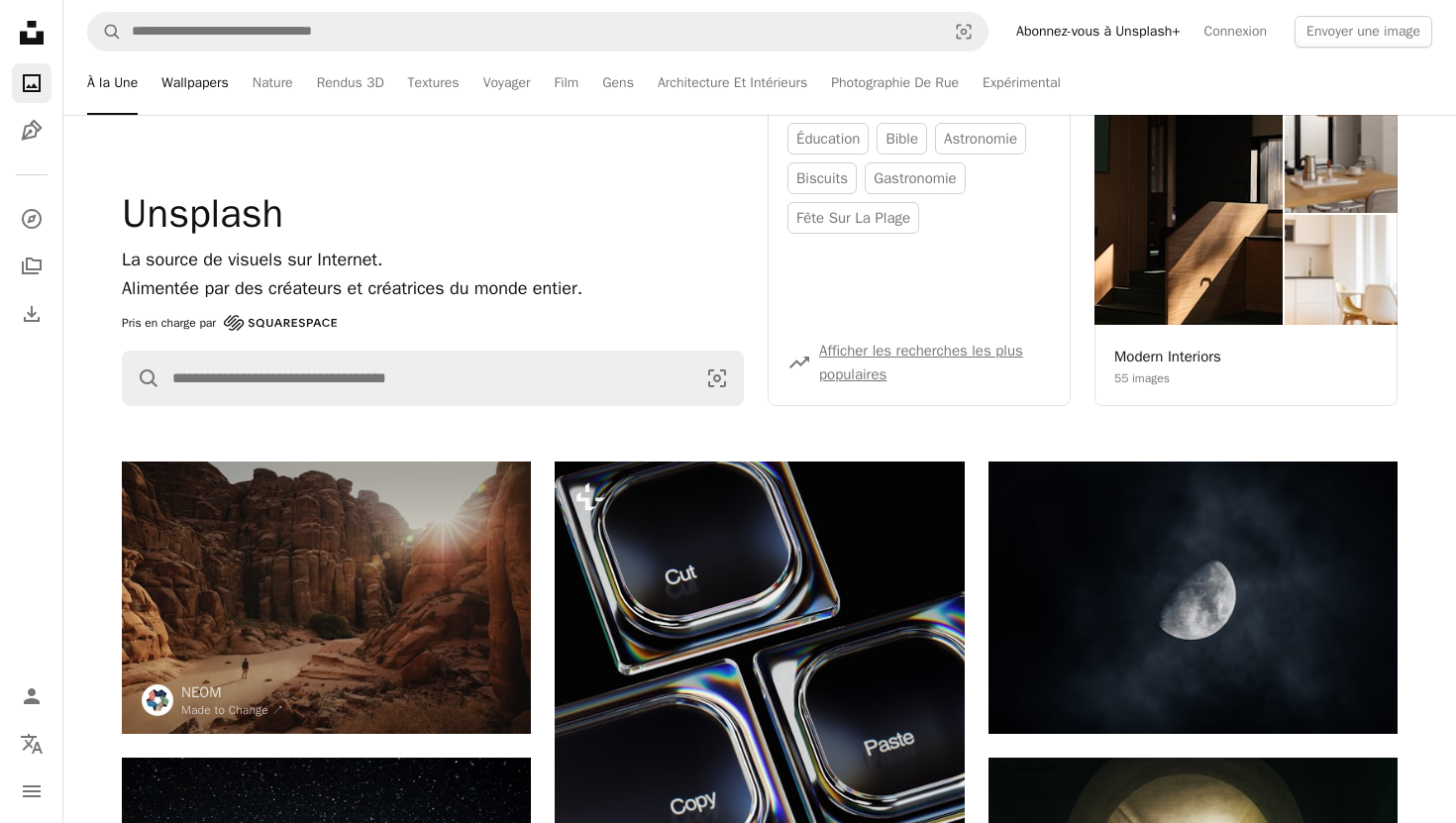 scroll, scrollTop: 81, scrollLeft: 0, axis: vertical 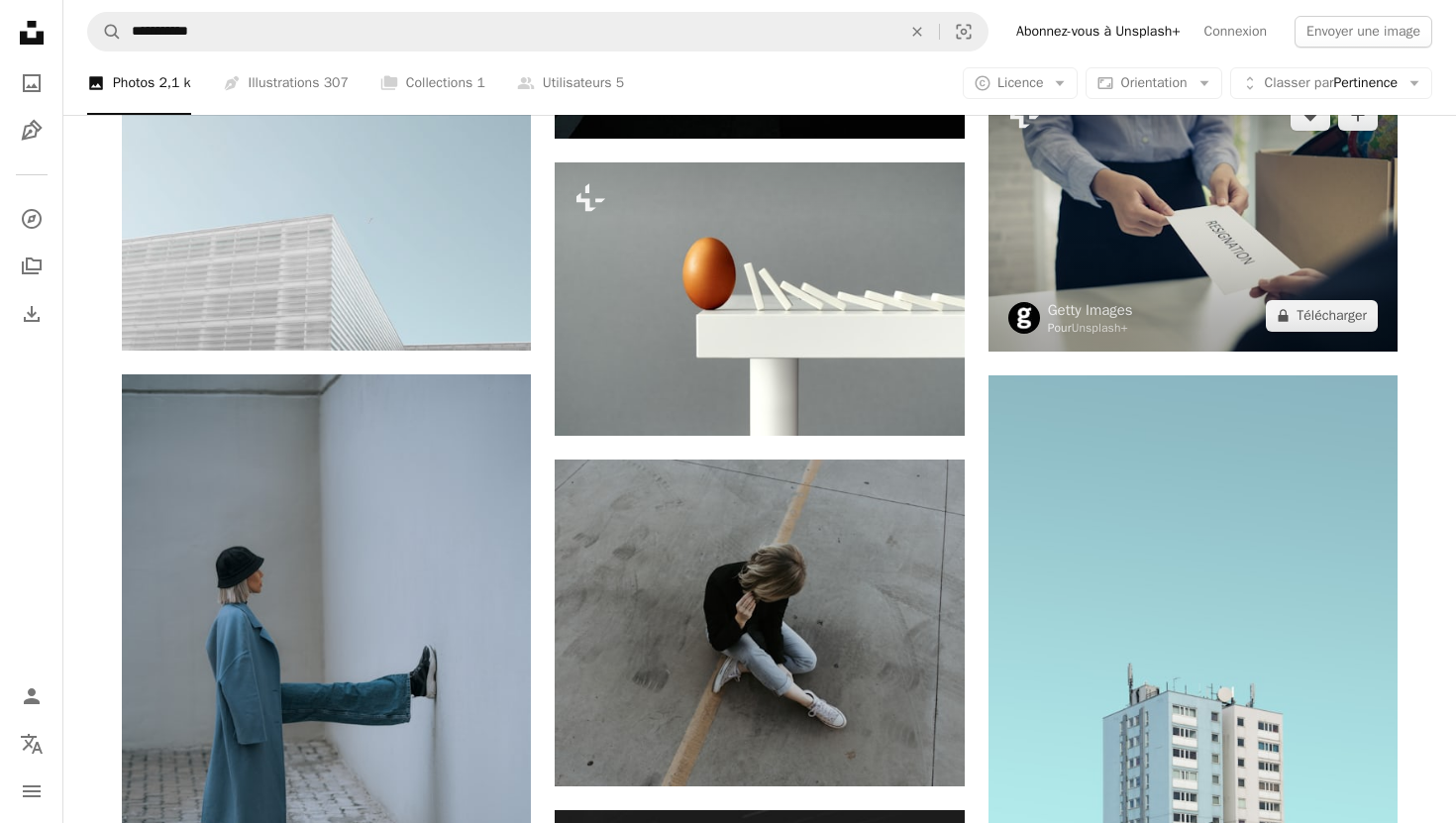 click at bounding box center (1193, 215) 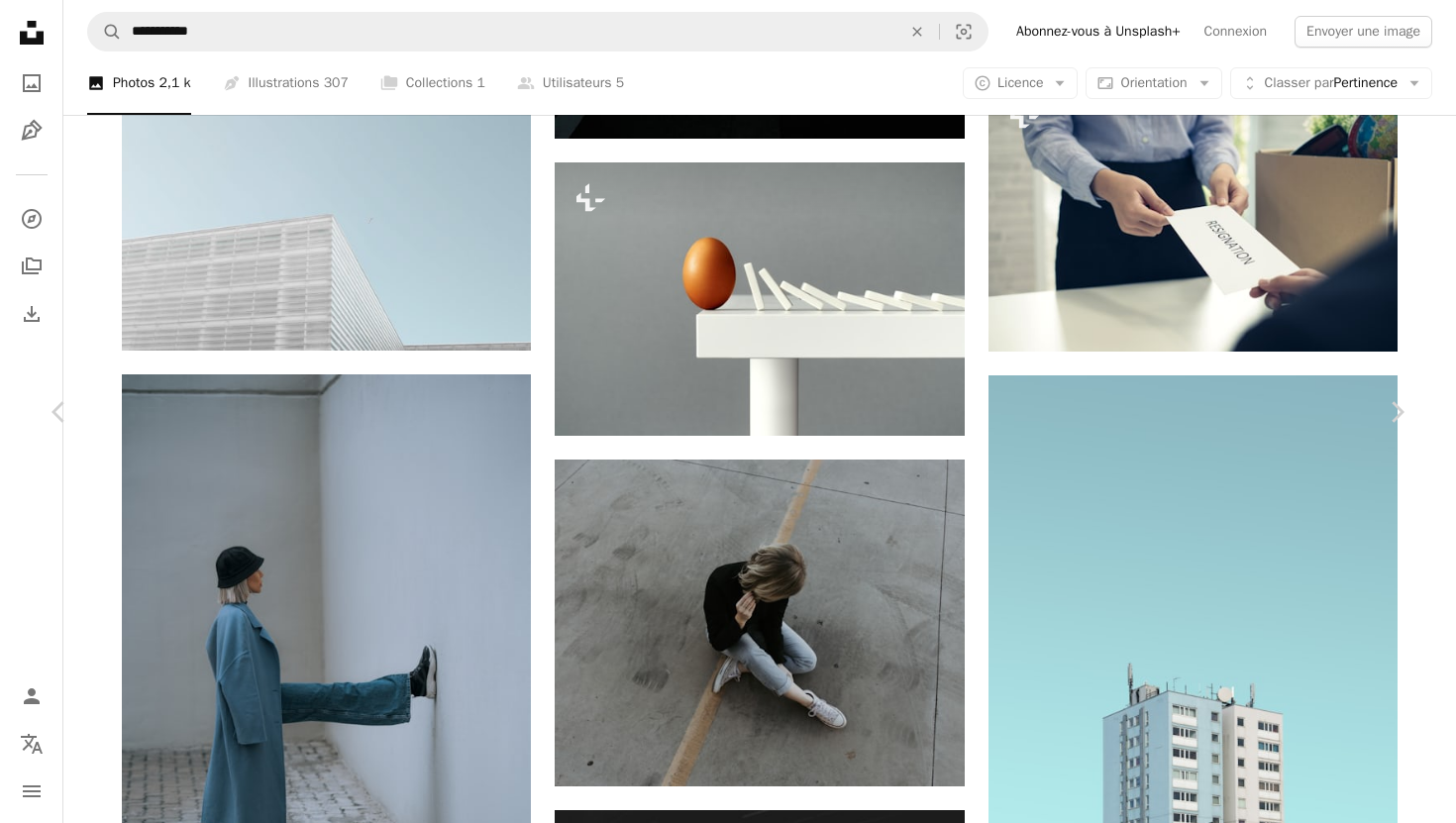 click on "Getty Images" at bounding box center [225, 2696] 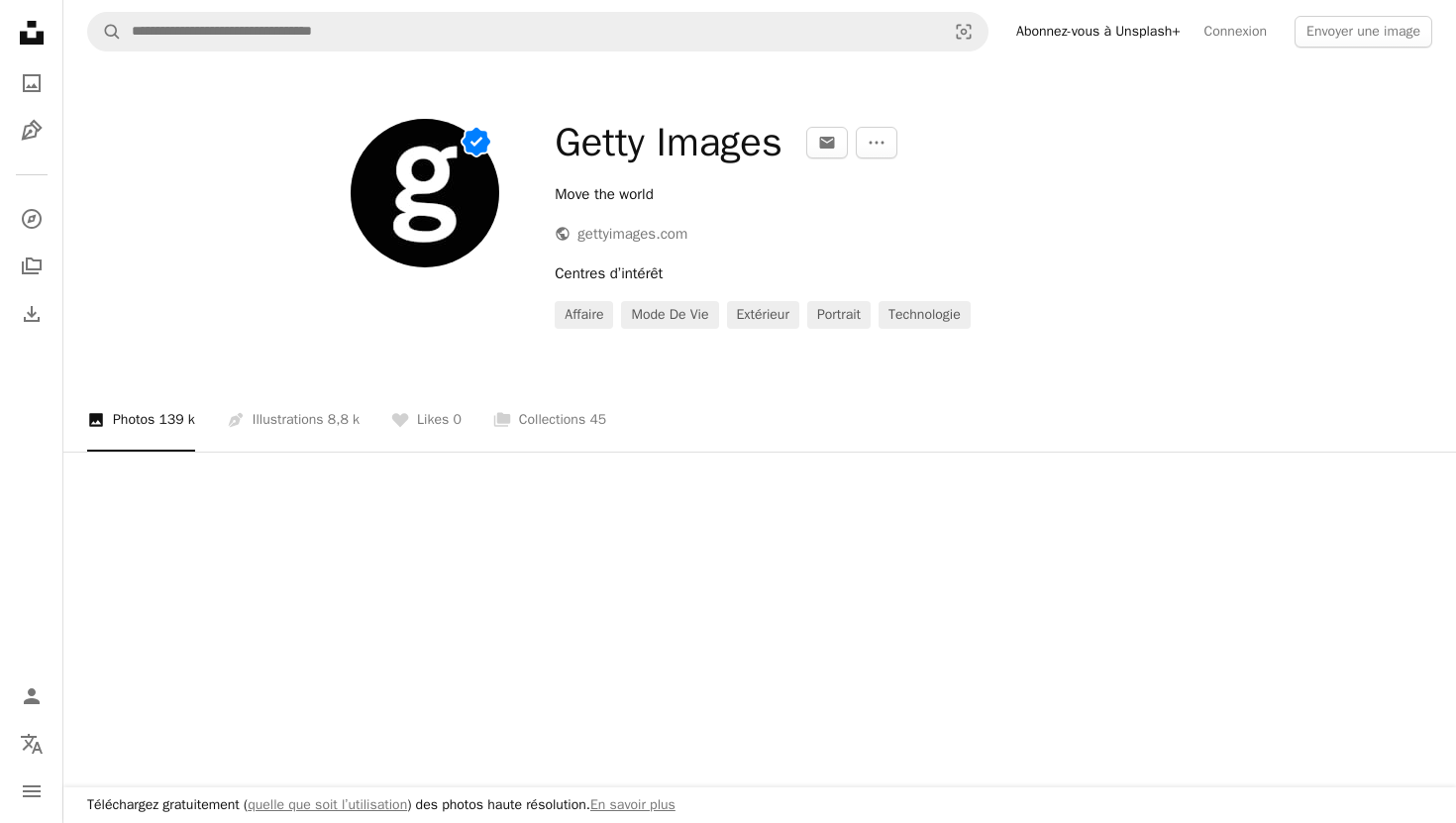 scroll, scrollTop: 0, scrollLeft: 0, axis: both 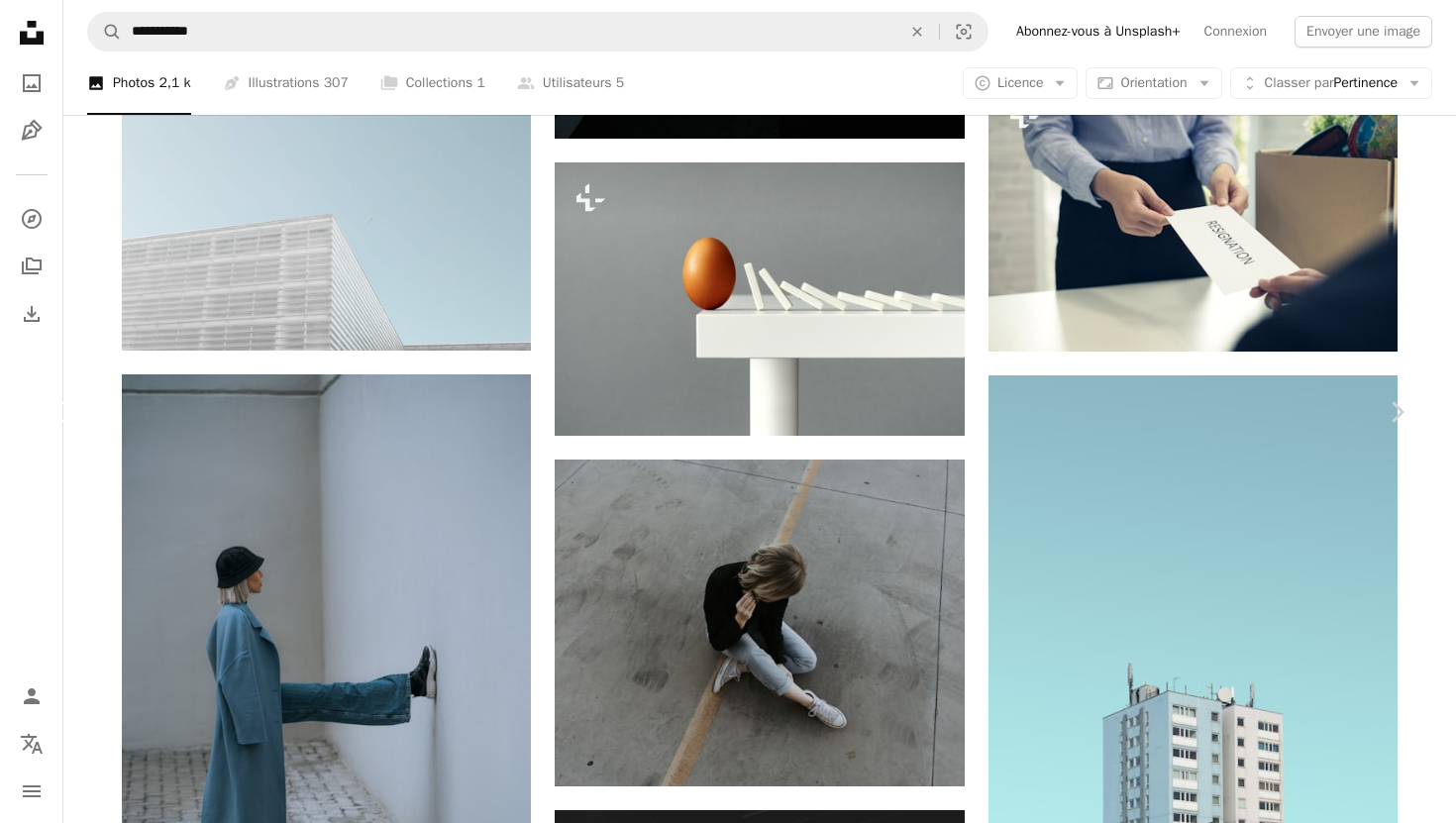 click on "Chevron left" at bounding box center [59, 412] 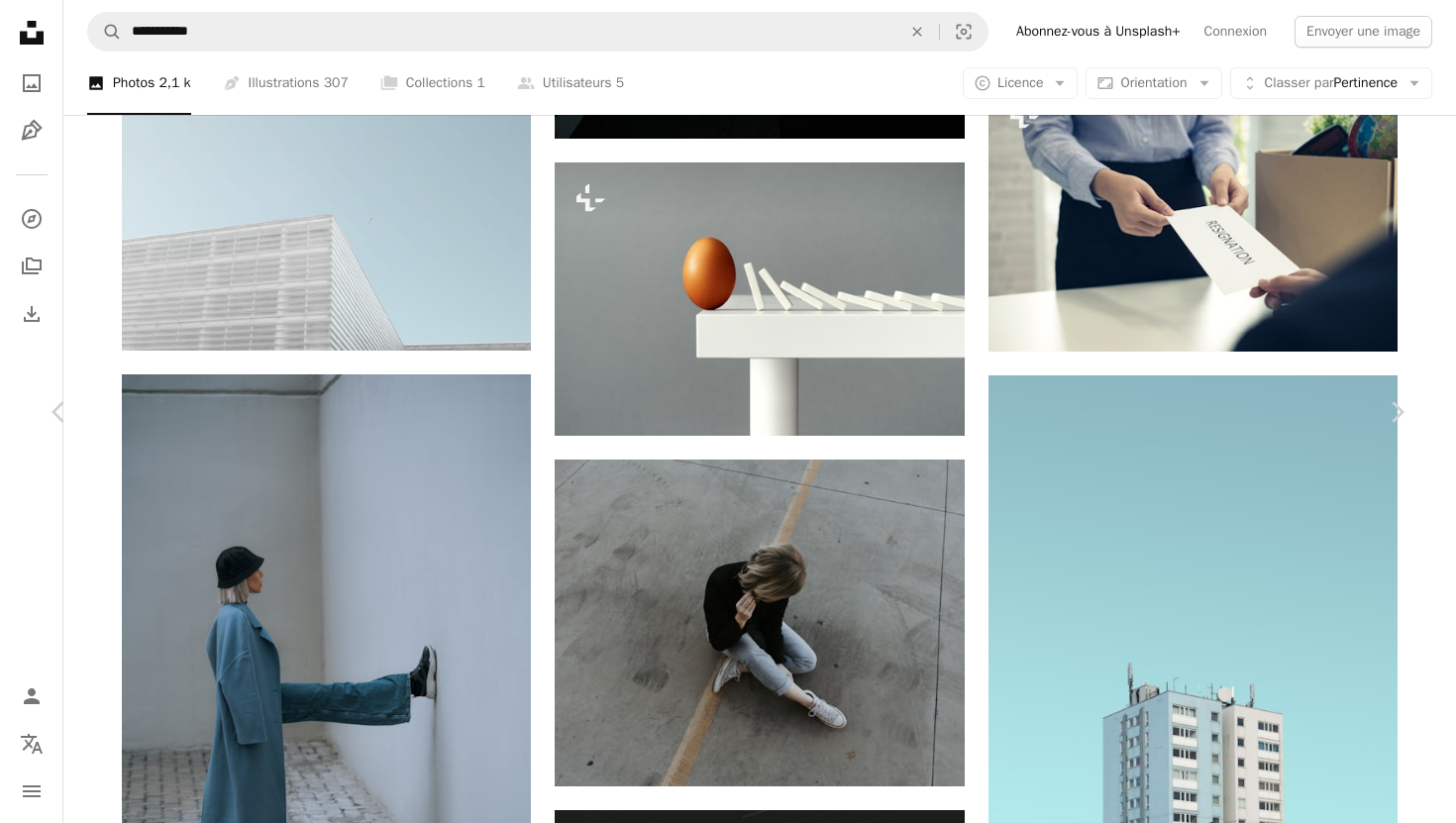 click on "An X shape Chevron left Chevron right Mak Disponible à l’embauche A checkmark inside of a circle A heart A plus sign Modifier l’image   Plus sign for Unsplash+ Télécharger gratuitement Chevron down Zoom in Vues 725 229 Téléchargements 1 276 Présentée dans Photos A forward-right arrow Partager Info icon Infos More Actions A map marker [LAST], [CITY], [COUNTRY] Calendar outlined Publiée le  [DD] [MONTH] [YYYY] Camera FUJIFILM, X100F Safety Utilisation gratuite sous la  Licence Unsplash voiture route lumière gris véhicule transport voiture Feu de signalisation asphalte carrefour autoroute asphalte [LAST] Images gratuites Parcourez des images premium sur iStock  |  - 20 % avec le code UNSPLASH20 Rendez-vous sur iStock  ↗ Images associées A heart A plus sign Mak Disponible à l’embauche A checkmark inside of a circle Arrow pointing down Plus sign for Unsplash+ A heart A plus sign [FIRST] [LAST] Pour  Unsplash+ A lock   Télécharger A heart A plus sign Mak Disponible à l’embauche Mak" at bounding box center [728, 3068] 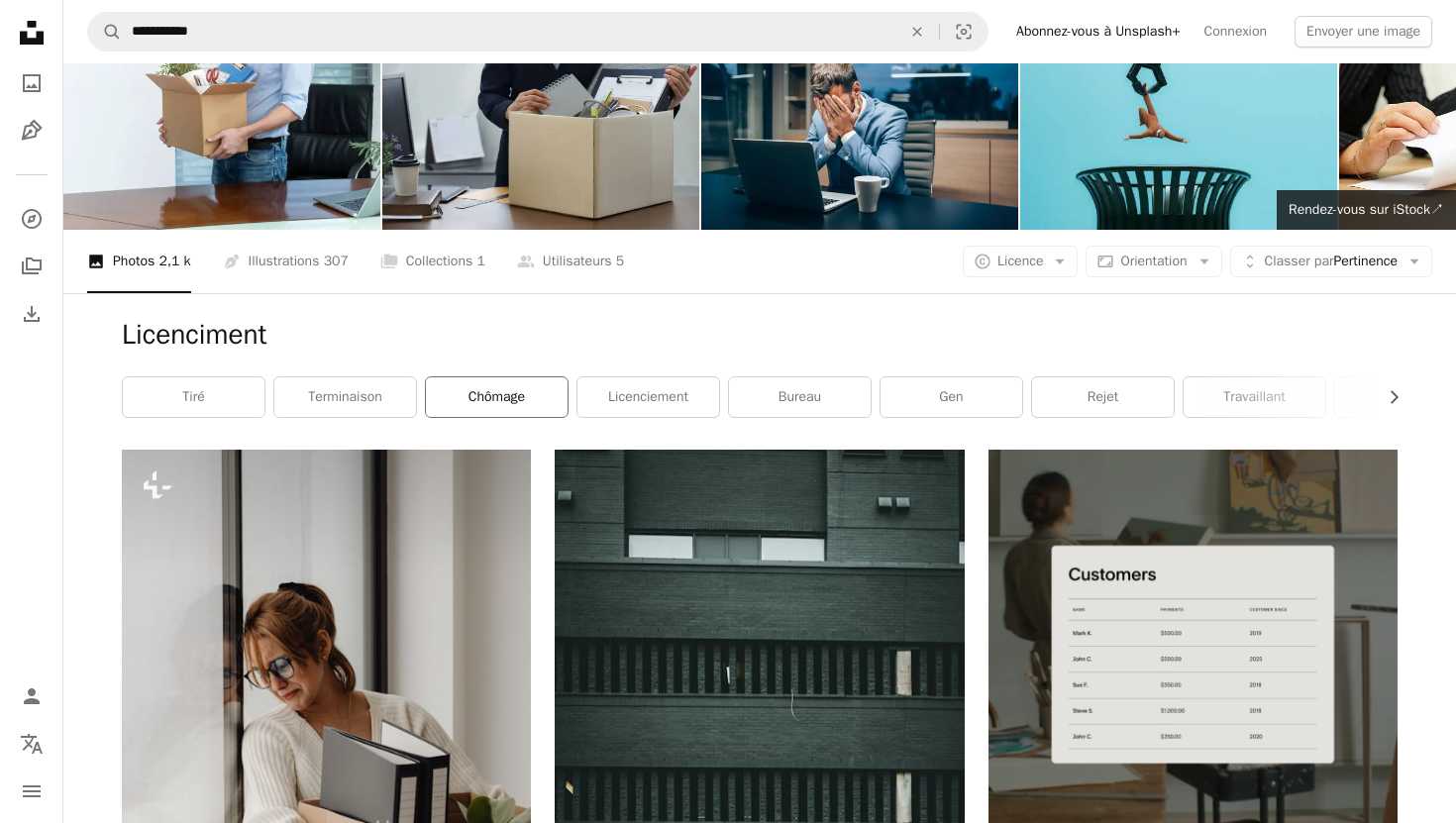 scroll, scrollTop: 0, scrollLeft: 0, axis: both 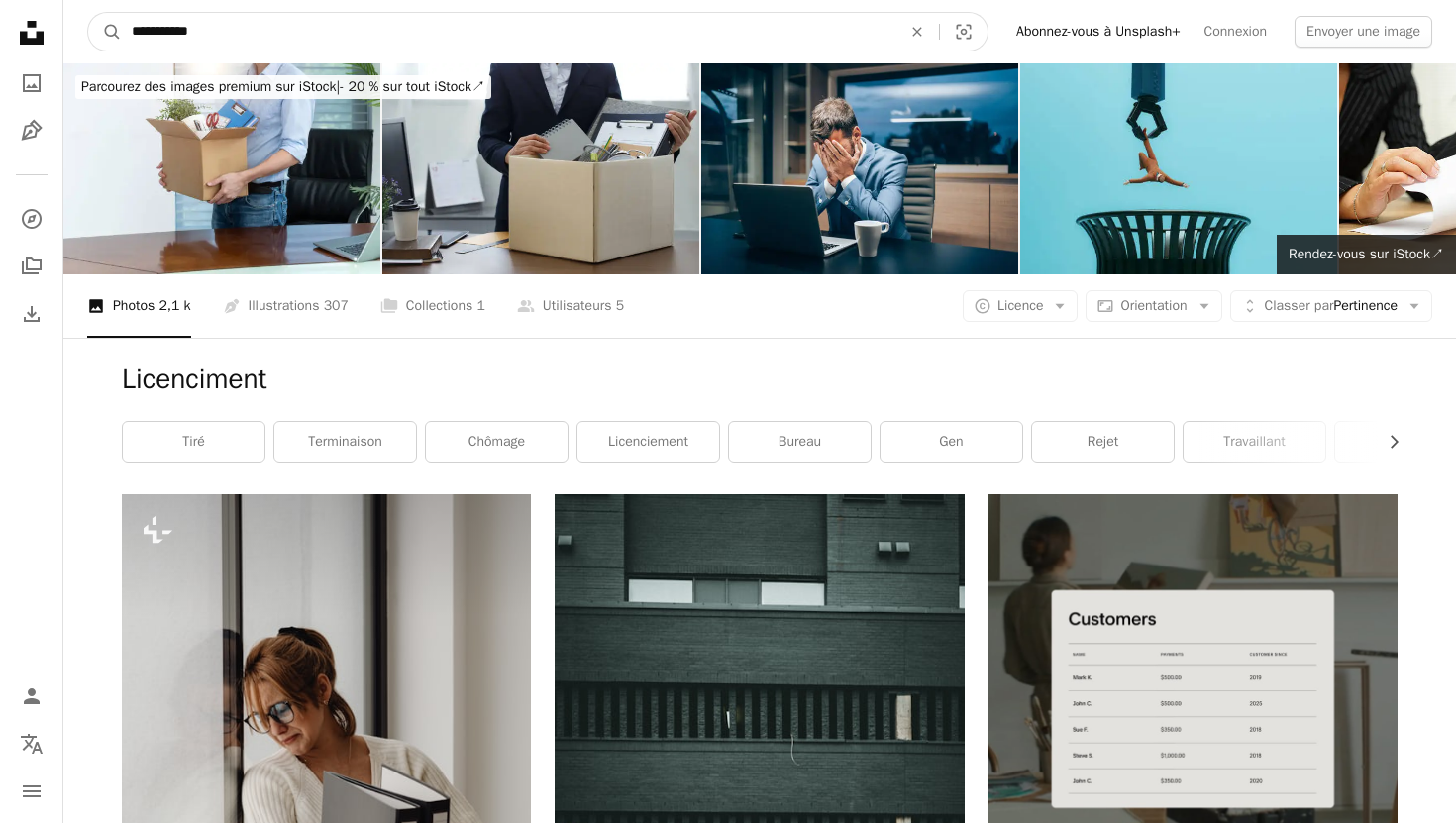 click on "**********" at bounding box center (508, 32) 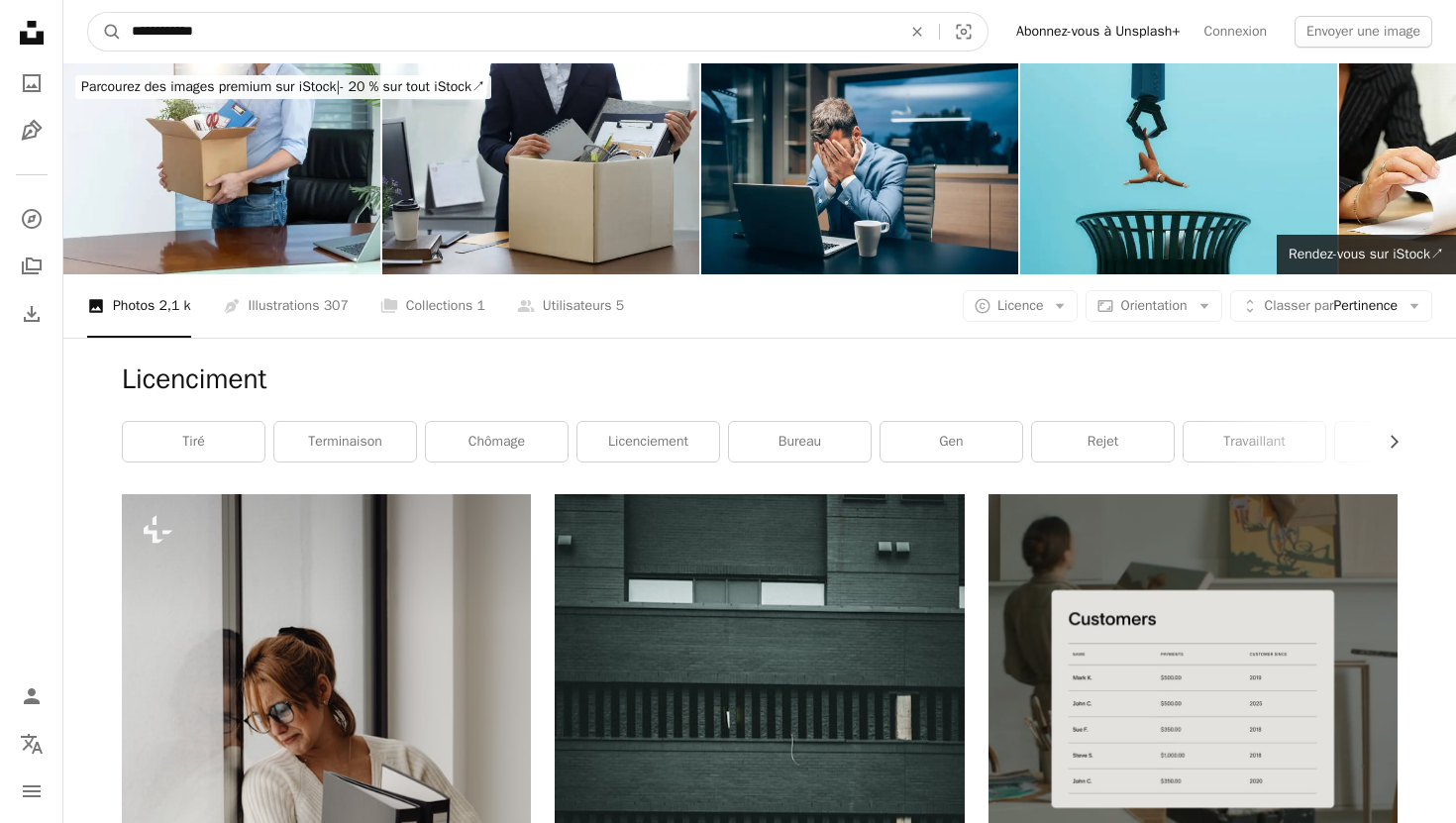 click on "A magnifying glass" at bounding box center [105, 32] 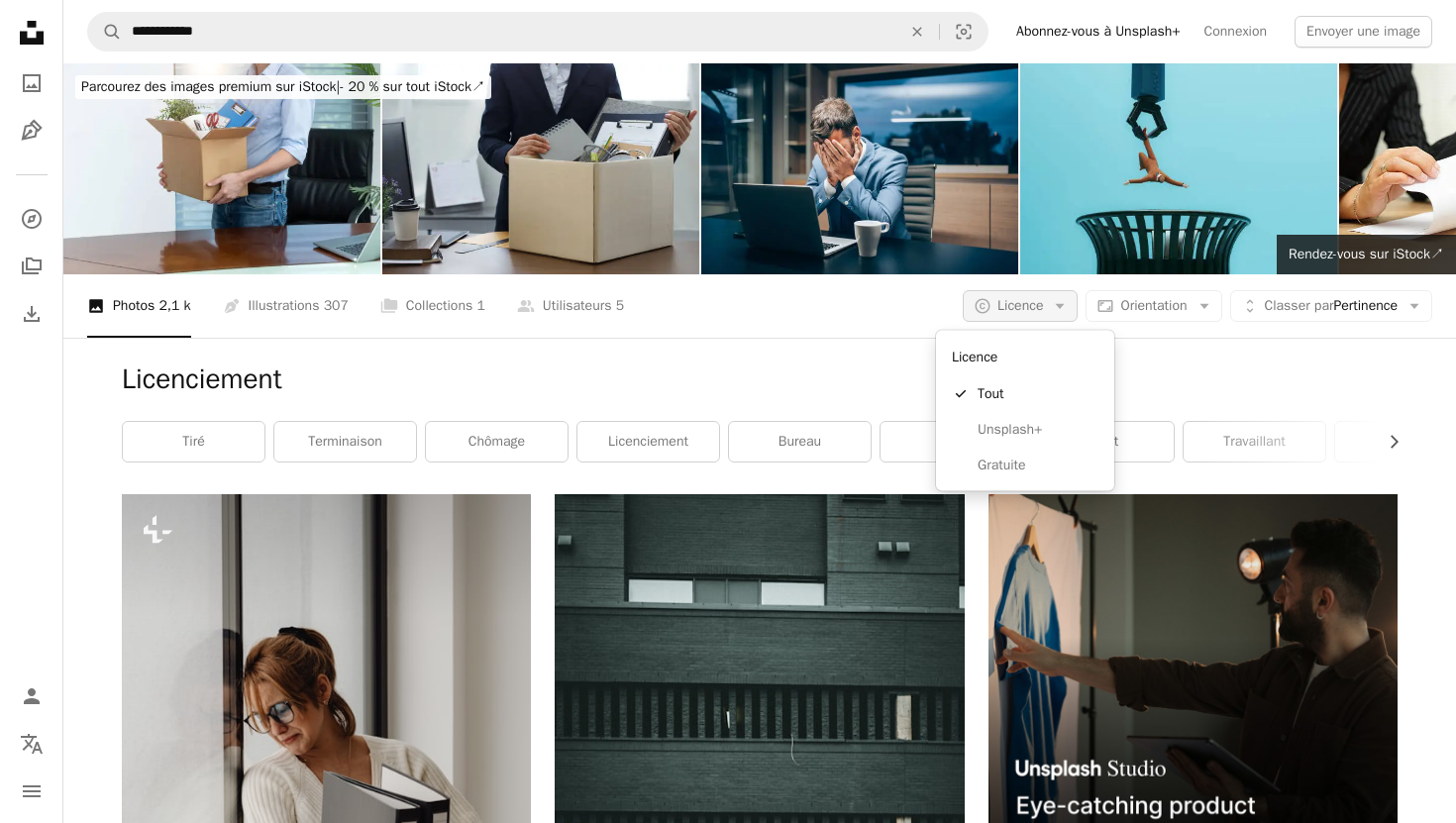 click on "Licence" at bounding box center [1020, 305] 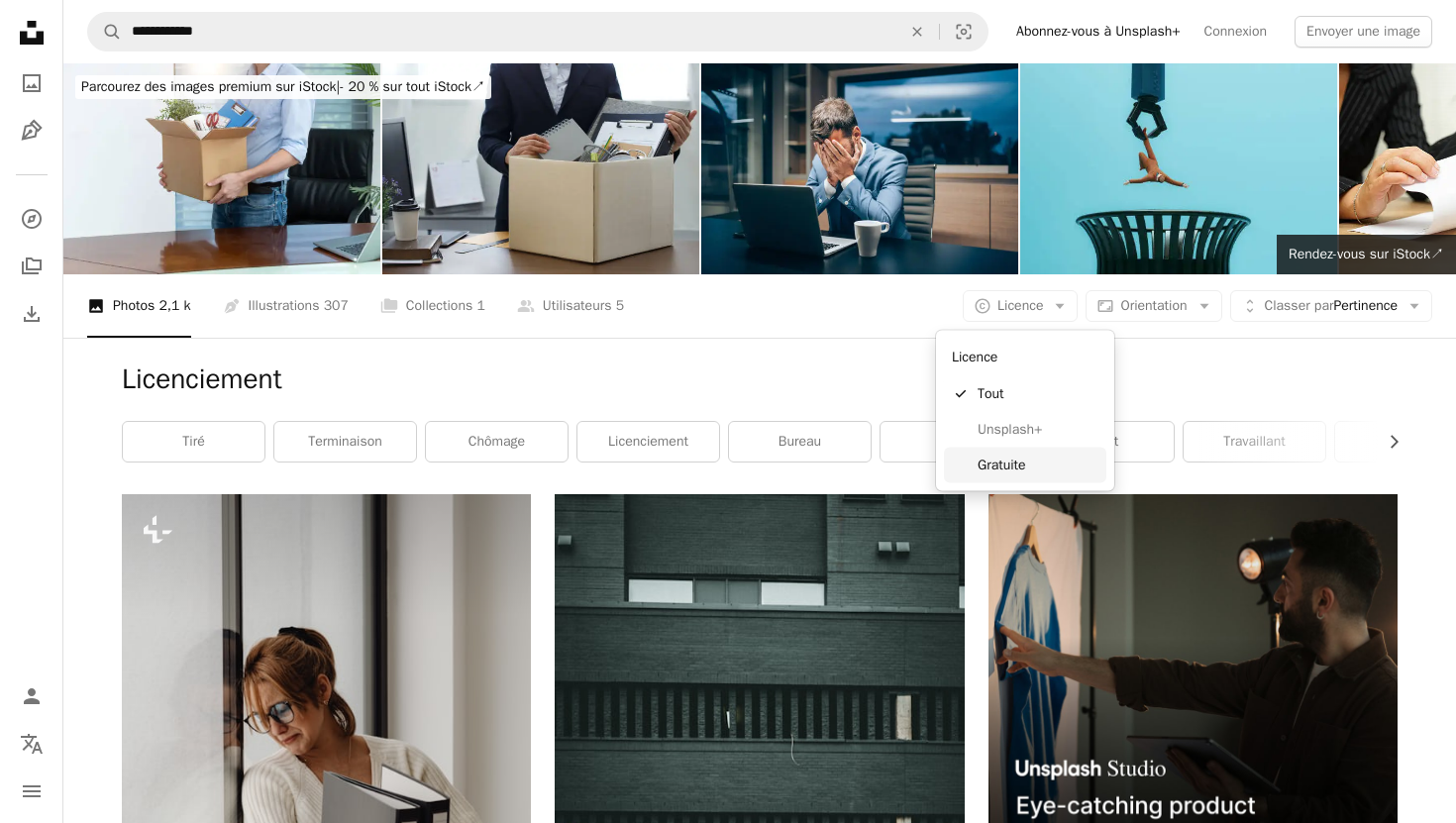 click on "Gratuite" at bounding box center (1038, 464) 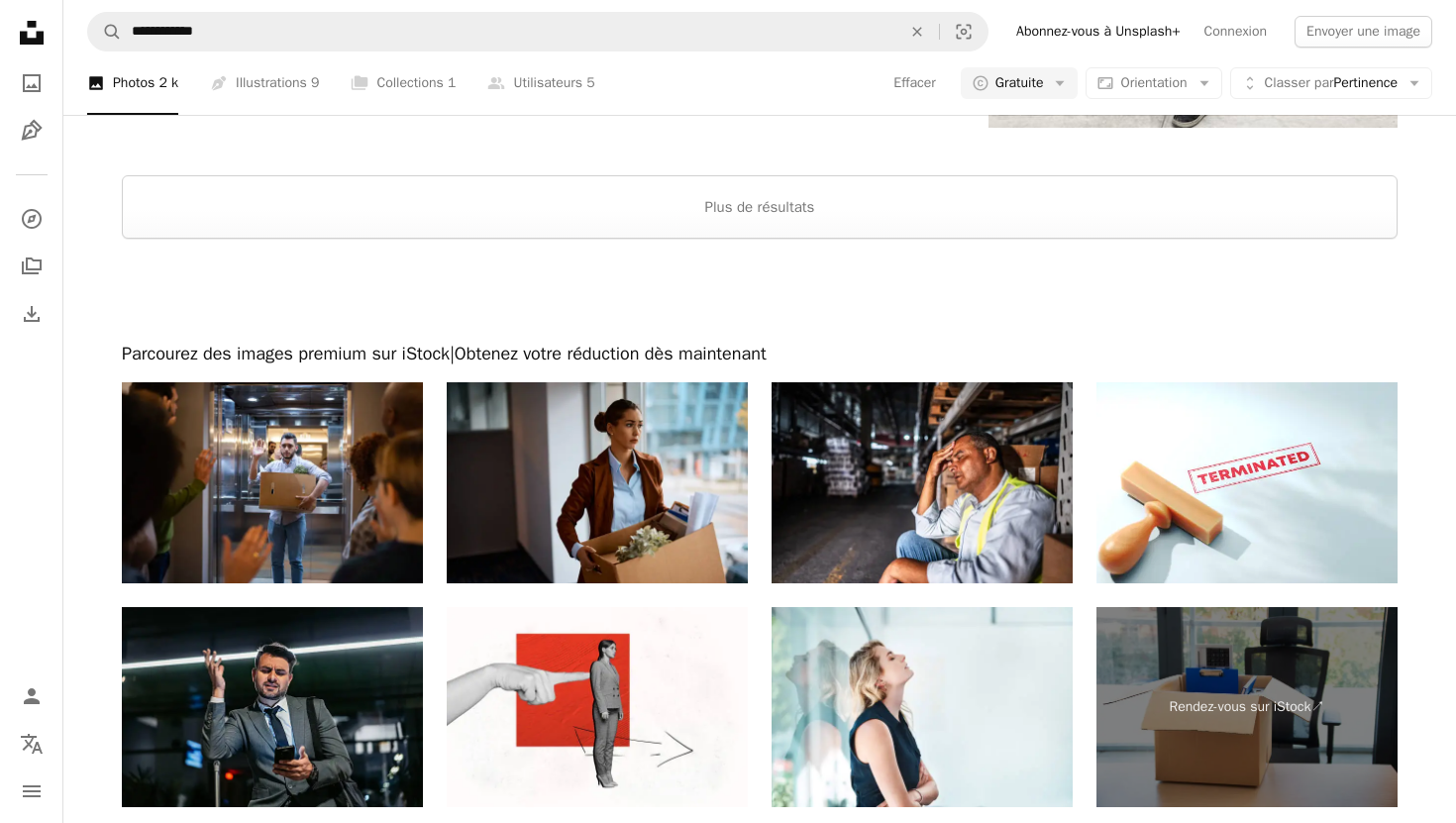 scroll, scrollTop: 3933, scrollLeft: 0, axis: vertical 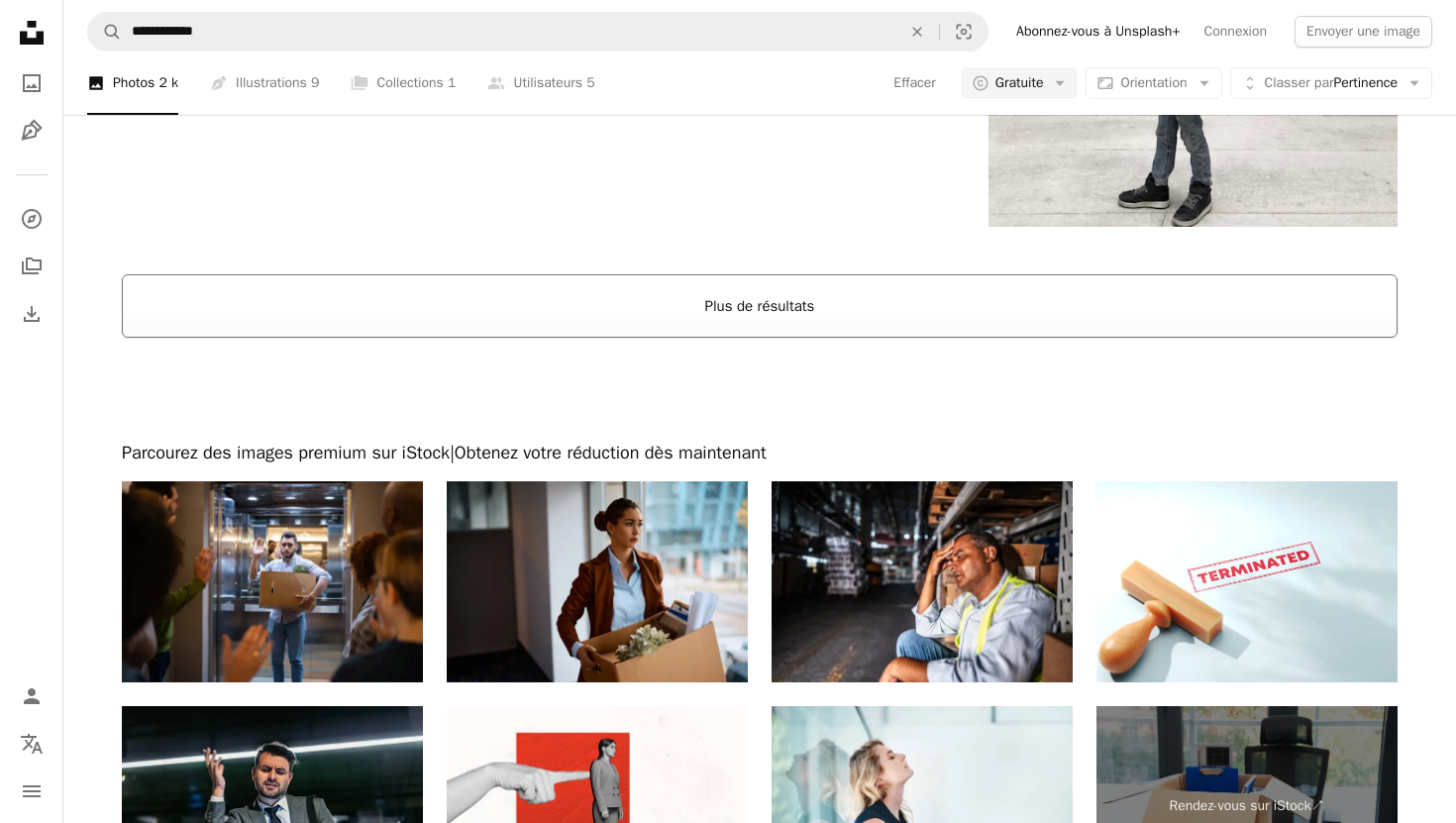 click on "Plus de résultats" at bounding box center (760, 306) 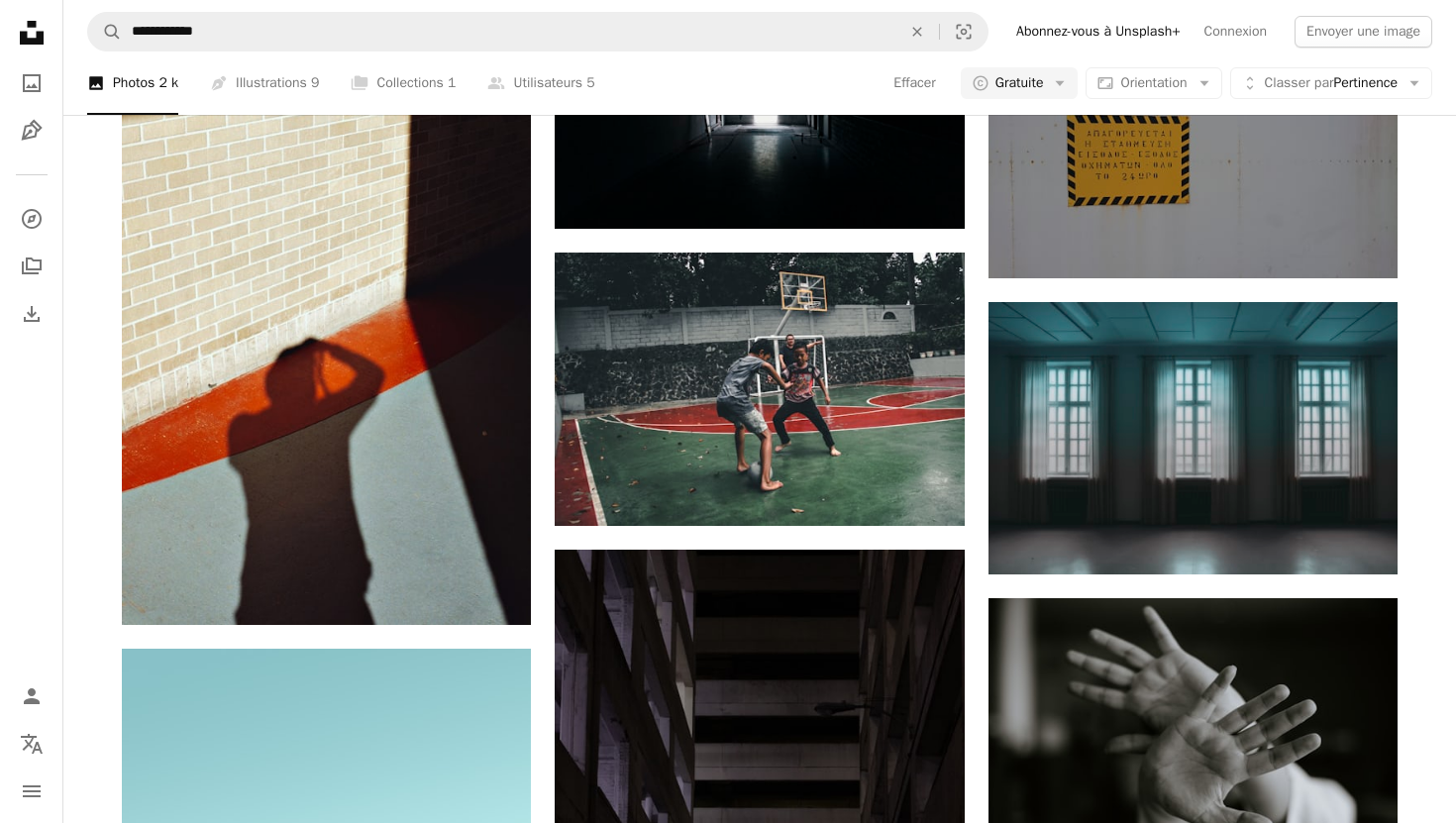 scroll, scrollTop: 26067, scrollLeft: 0, axis: vertical 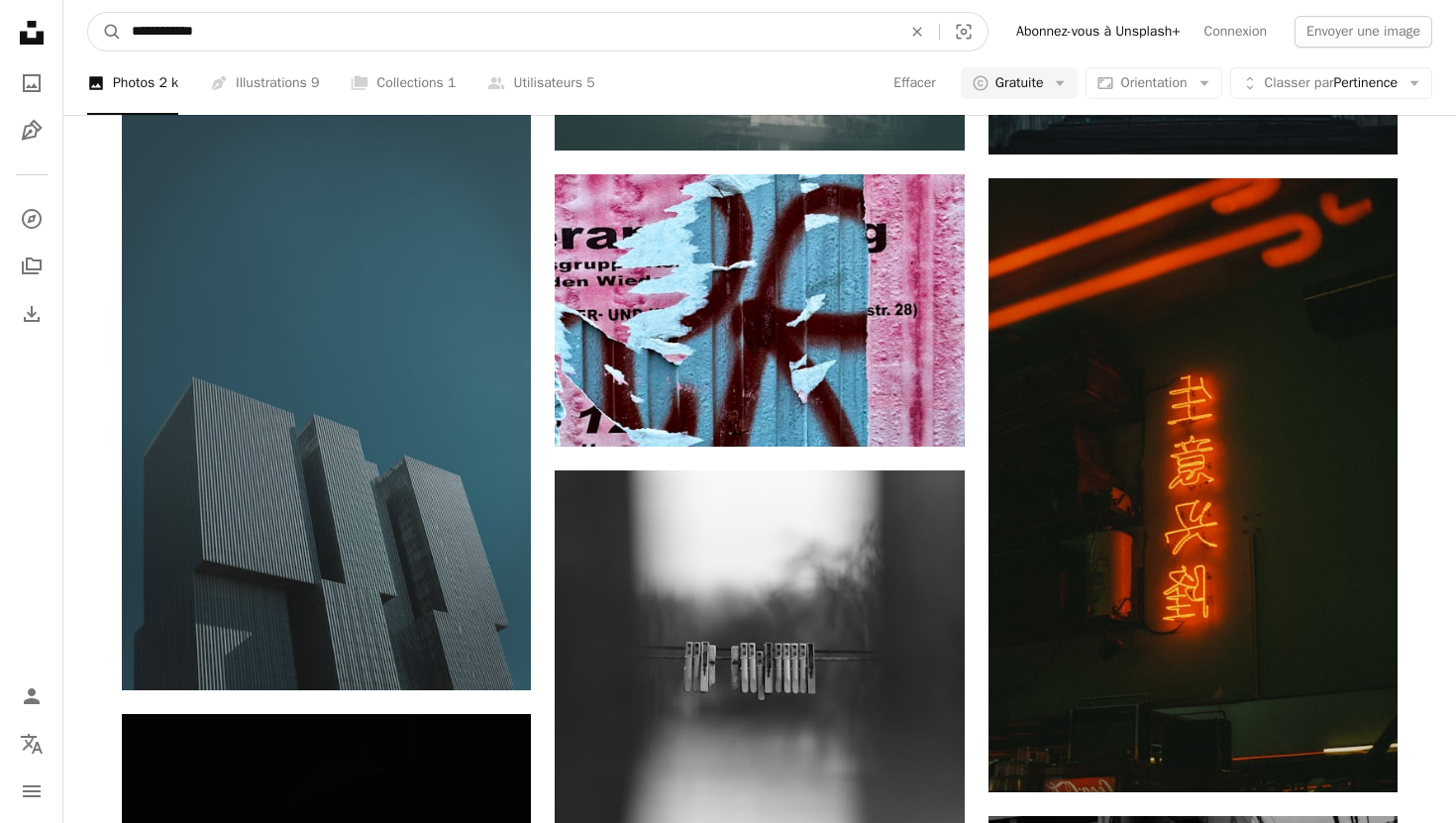 click on "**********" at bounding box center (508, 32) 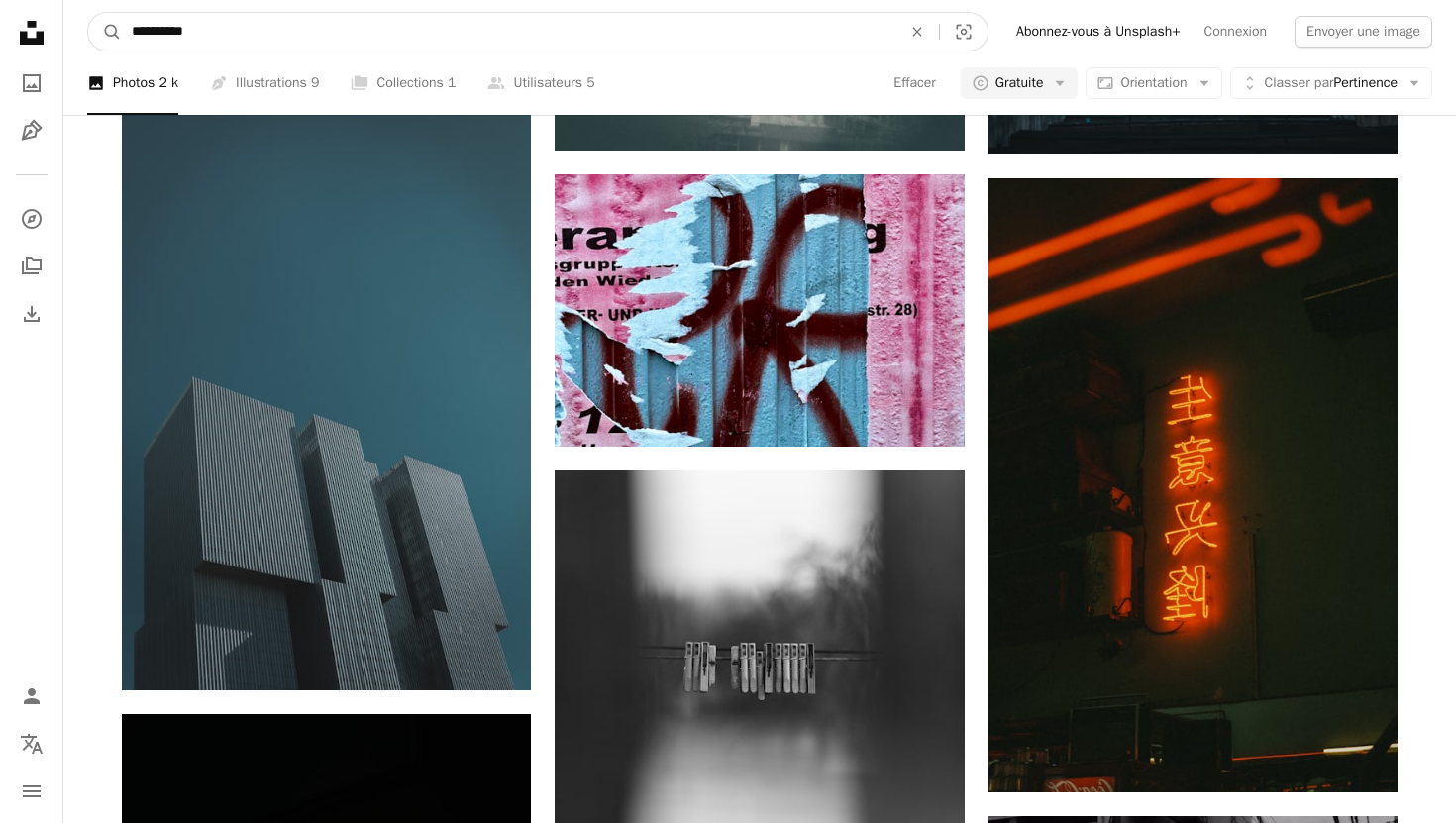 type on "**********" 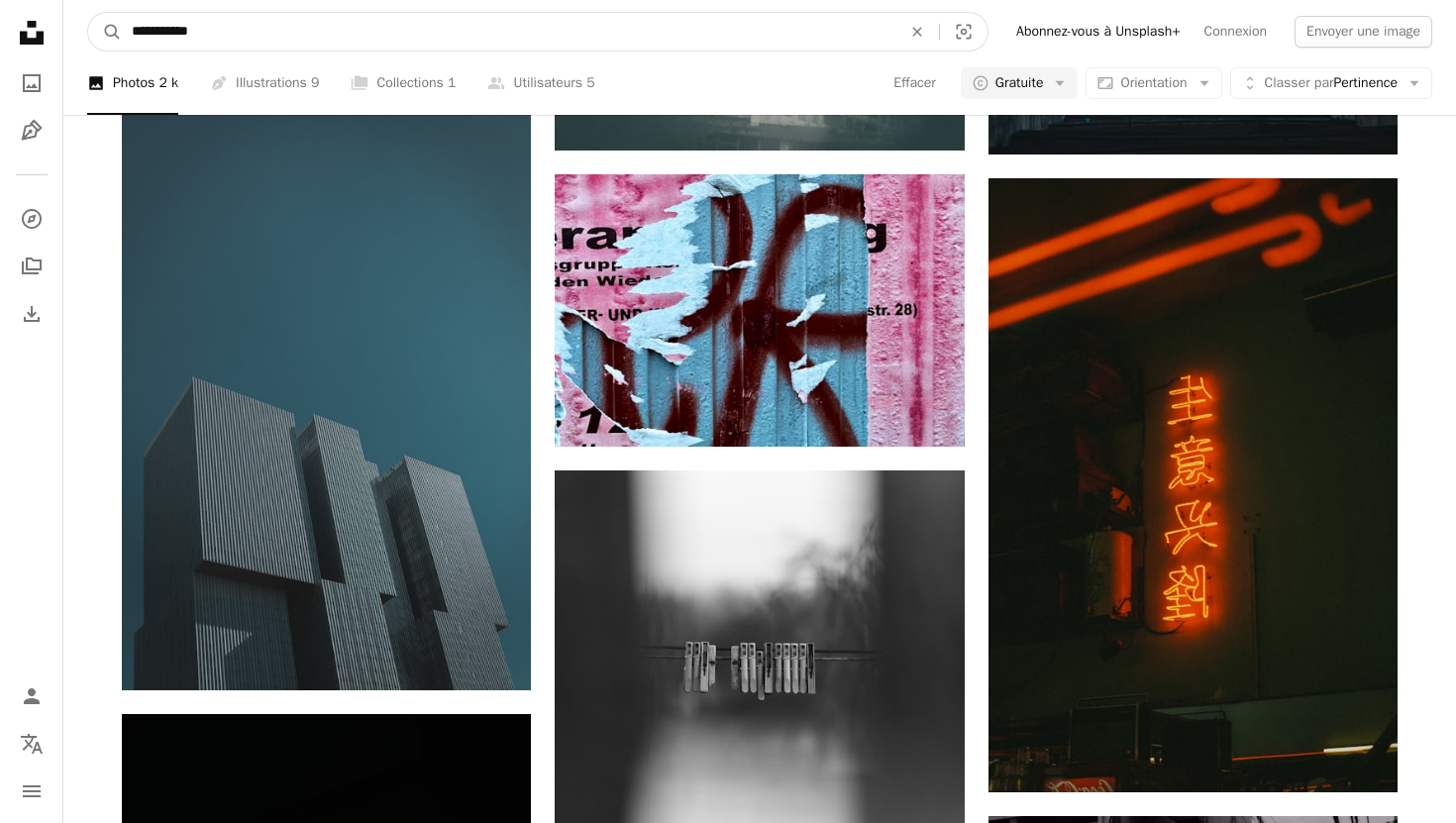 click on "A magnifying glass" at bounding box center [105, 32] 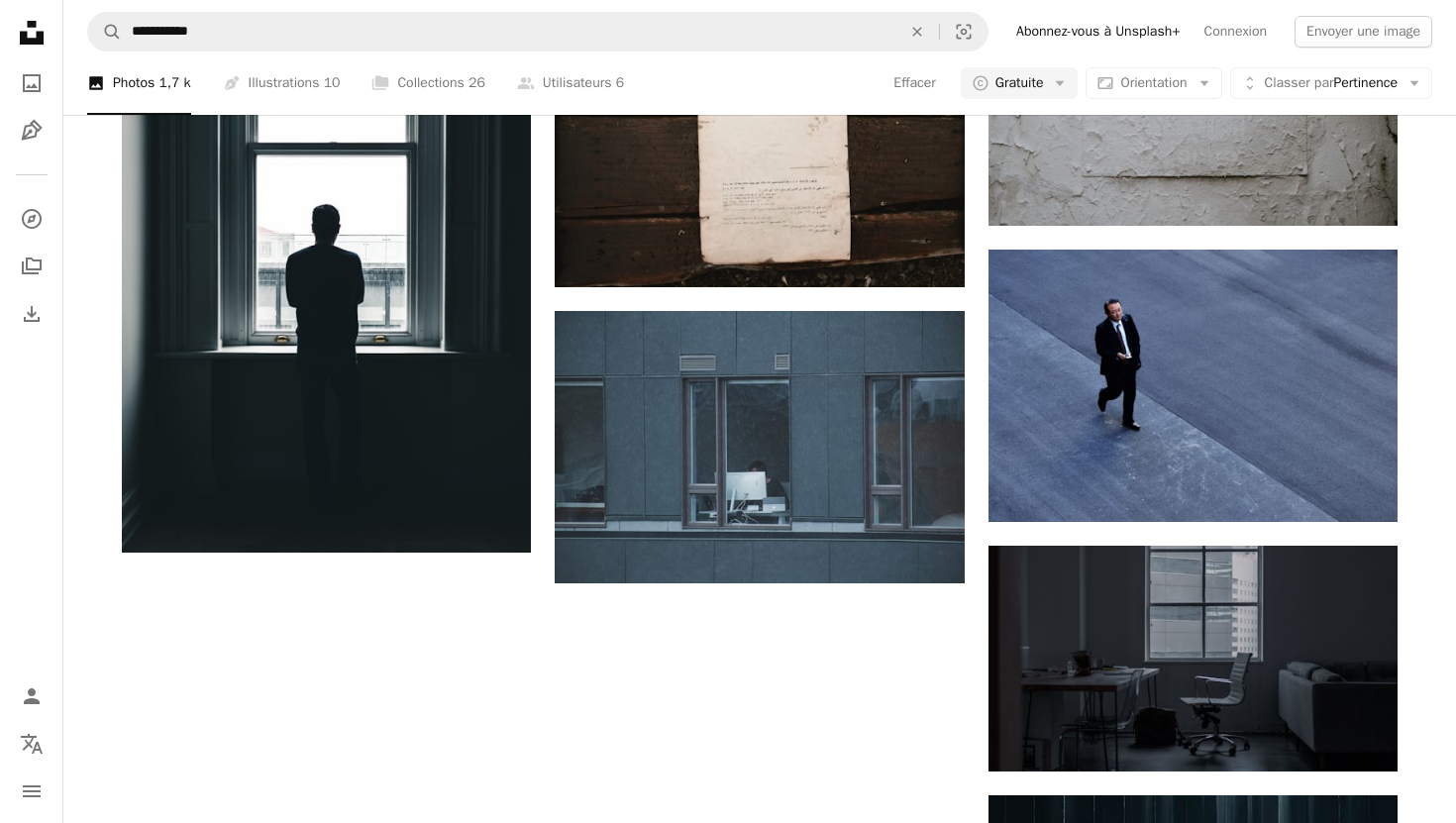 scroll, scrollTop: 2664, scrollLeft: 0, axis: vertical 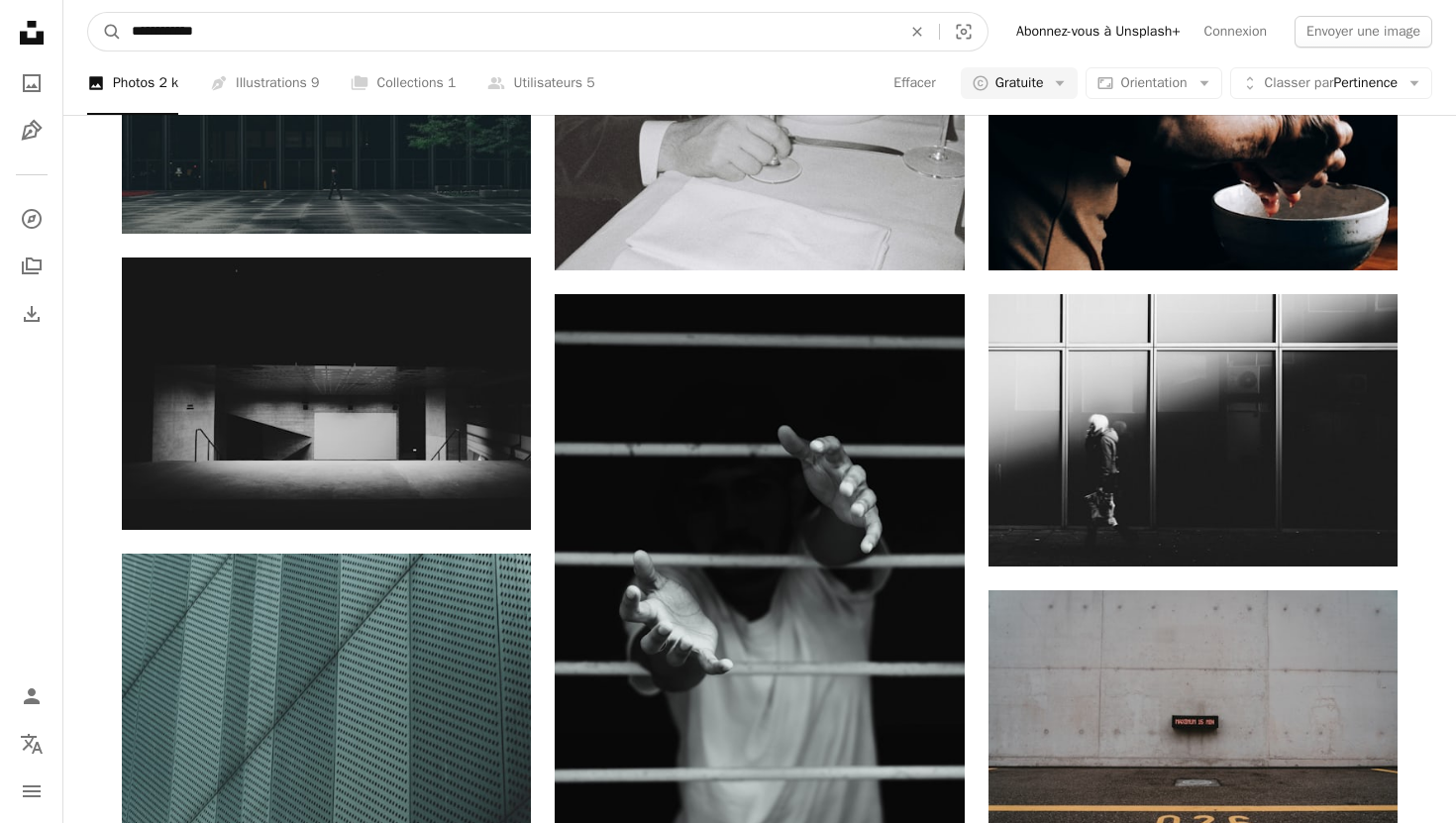 click on "**********" at bounding box center (508, 32) 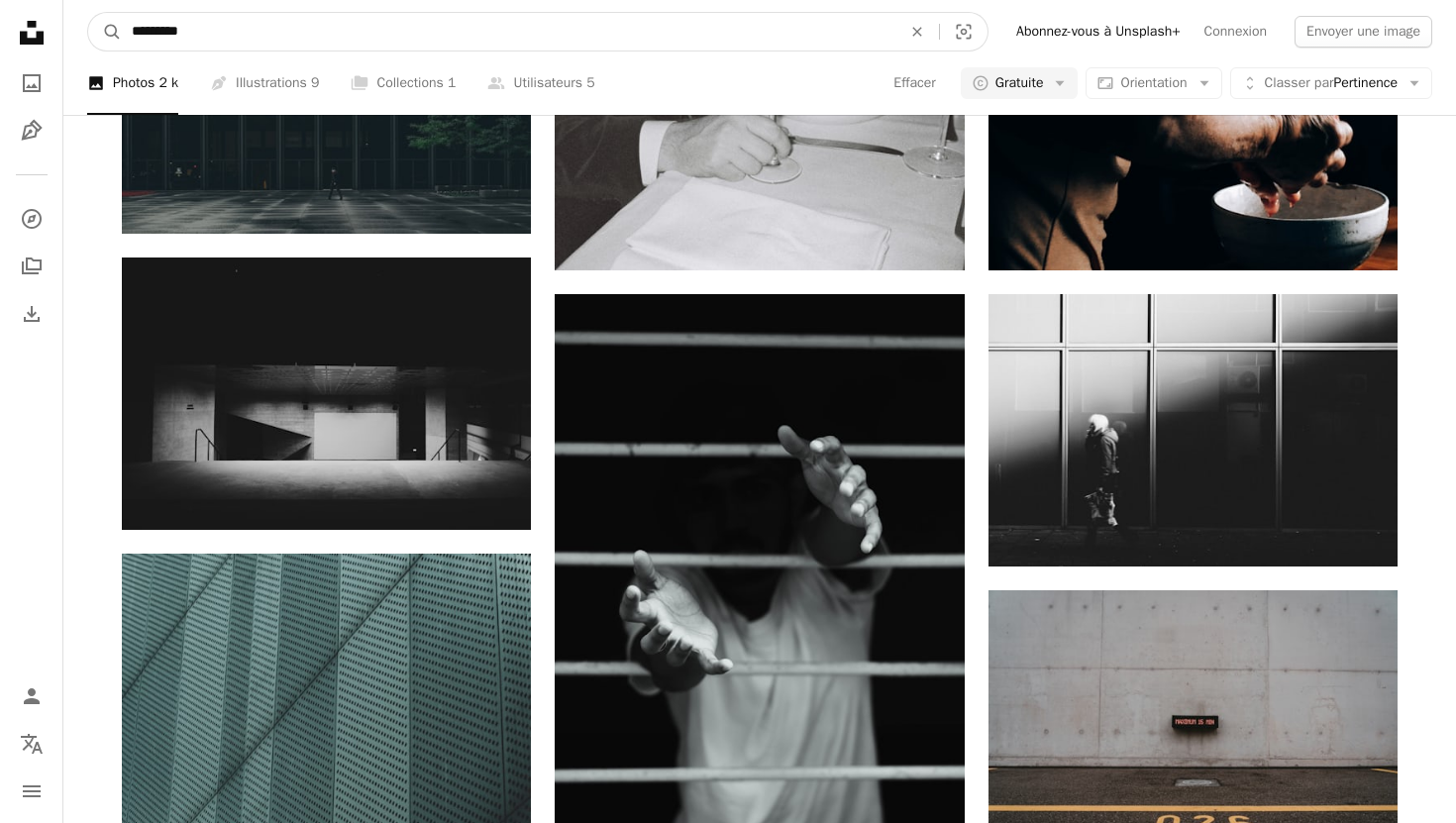 click on "A magnifying glass" at bounding box center (105, 32) 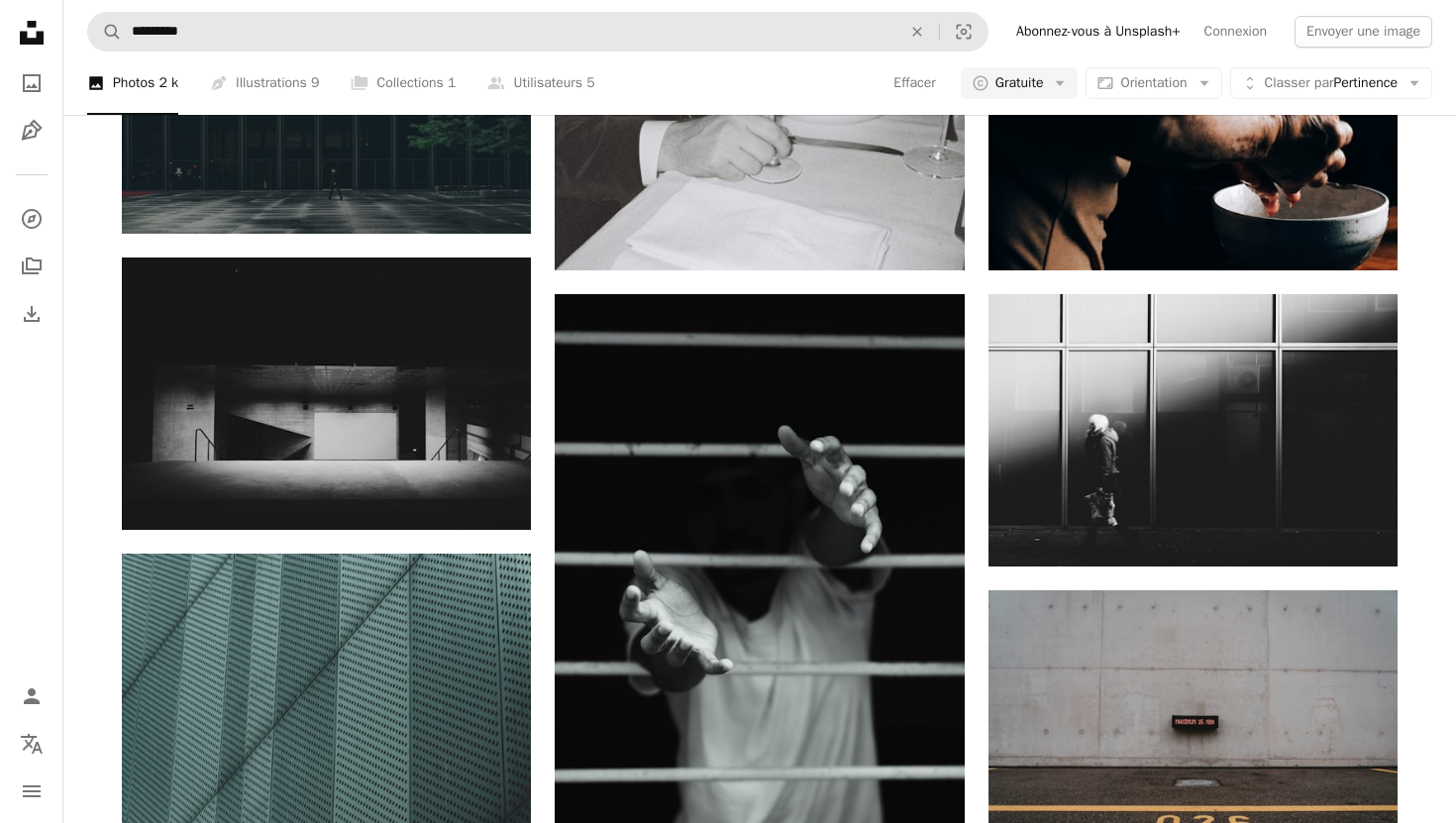 scroll, scrollTop: 0, scrollLeft: 0, axis: both 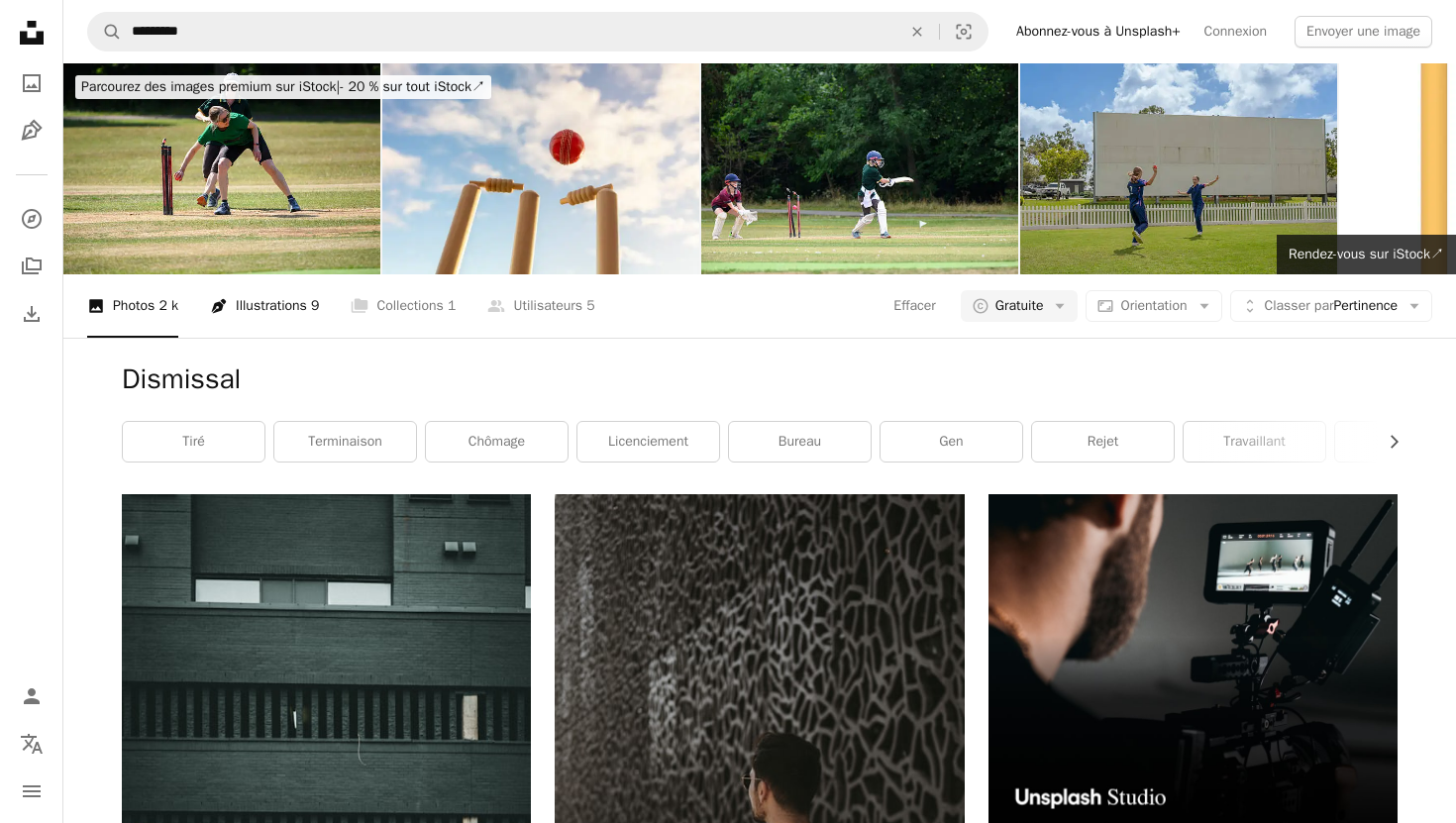 click on "Pen Tool Illustrations   9" at bounding box center (264, 306) 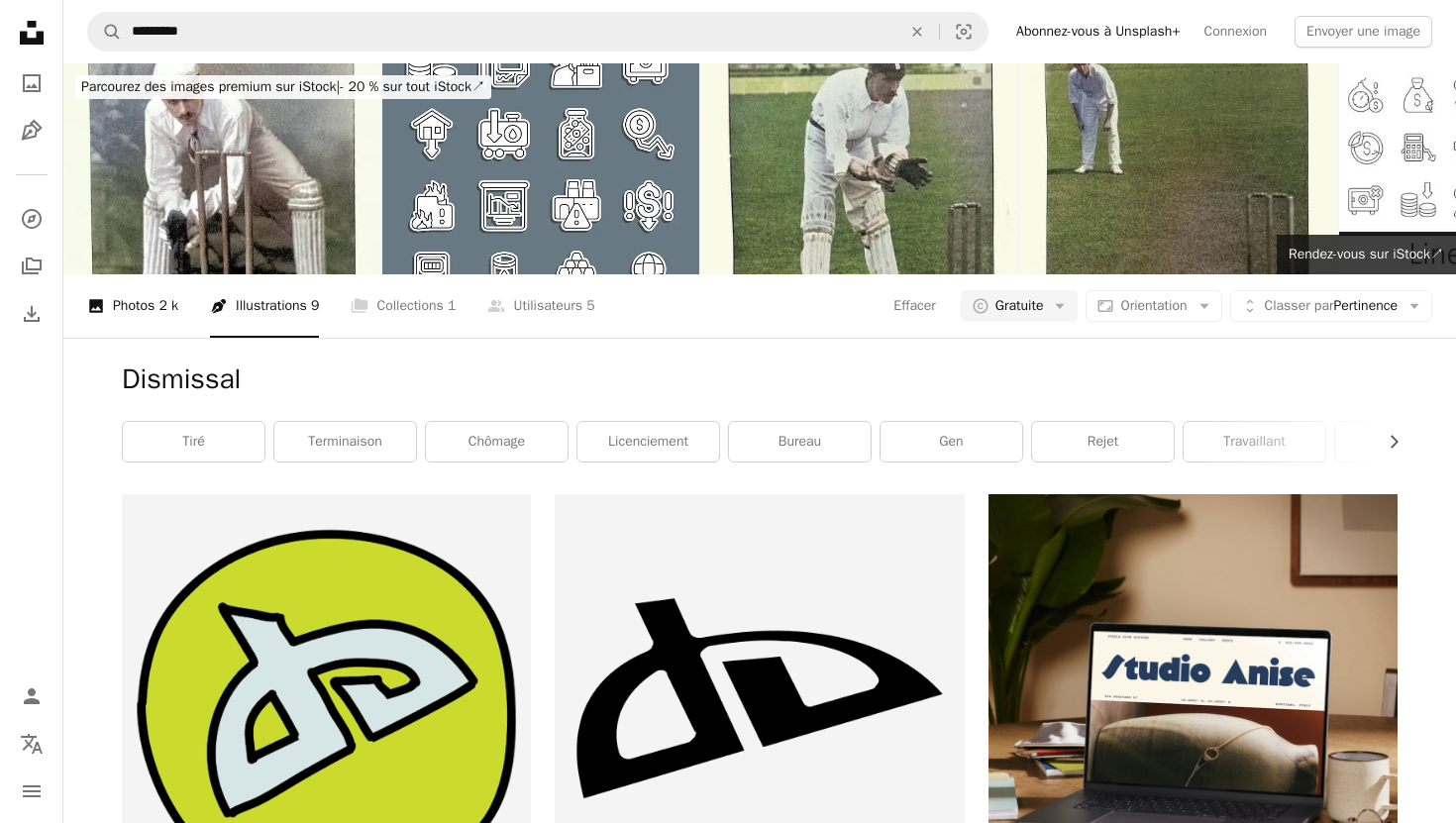 click on "2 k" at bounding box center (168, 306) 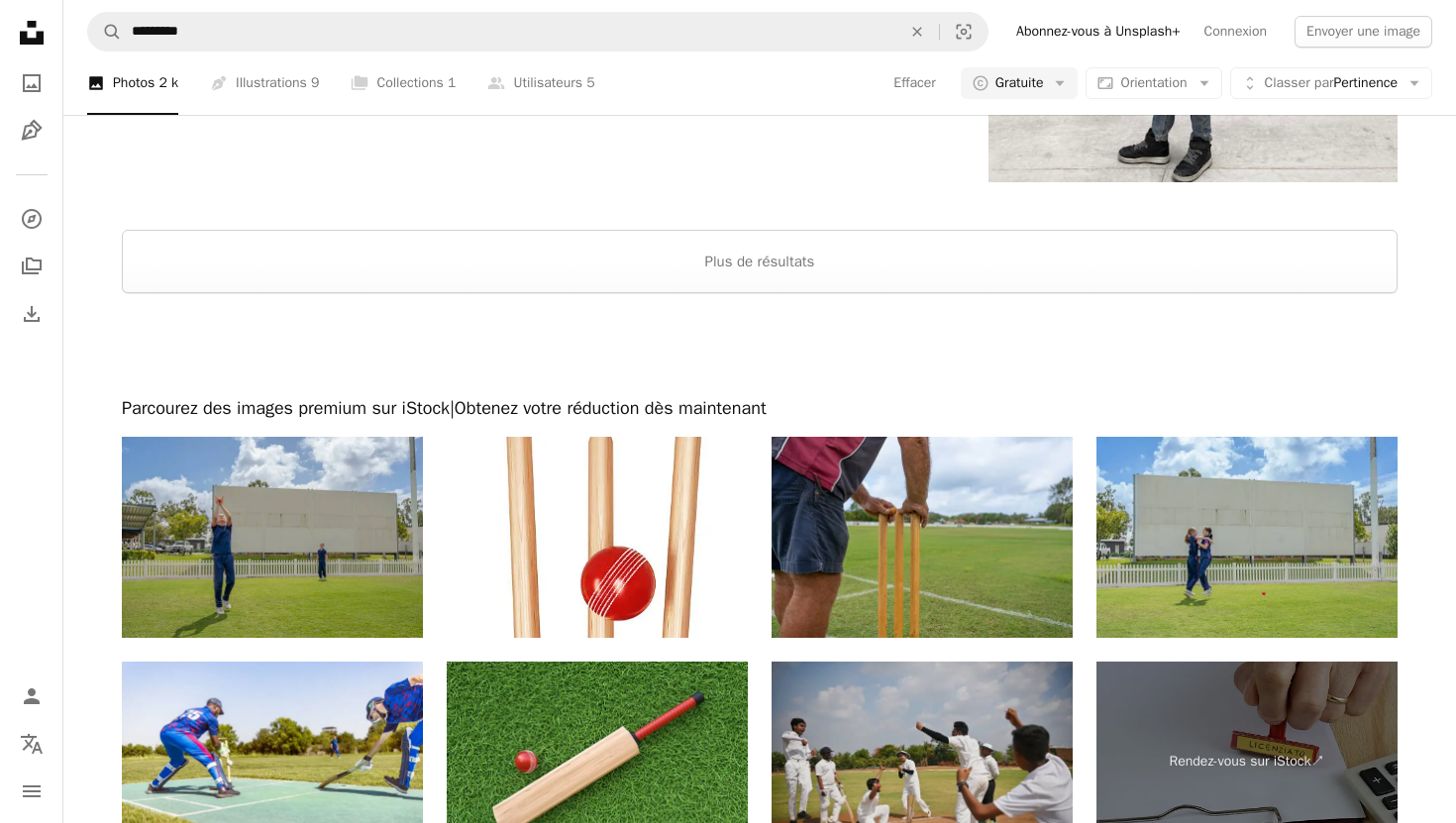 scroll, scrollTop: 3894, scrollLeft: 0, axis: vertical 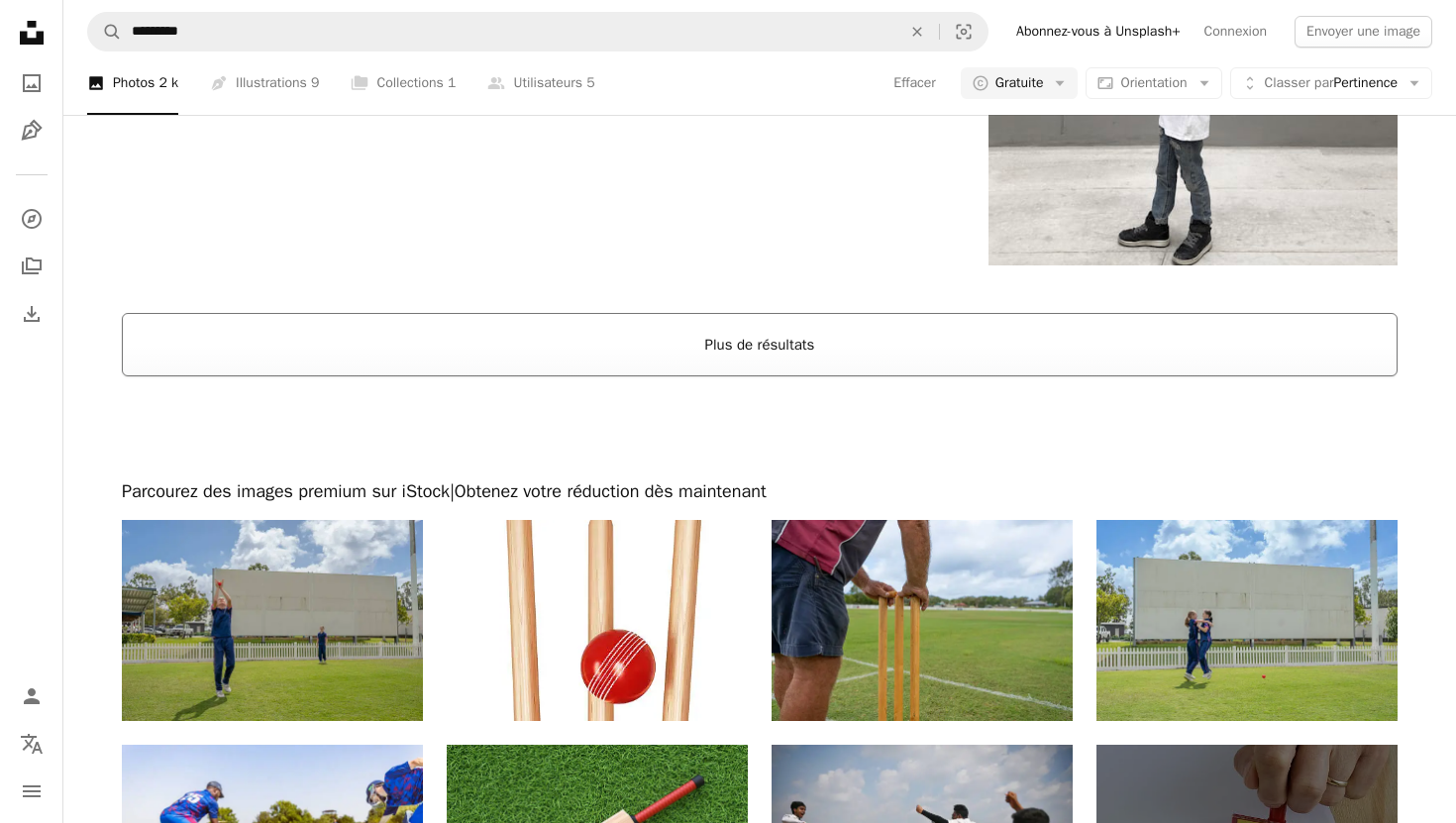 click on "Plus de résultats" at bounding box center (760, 345) 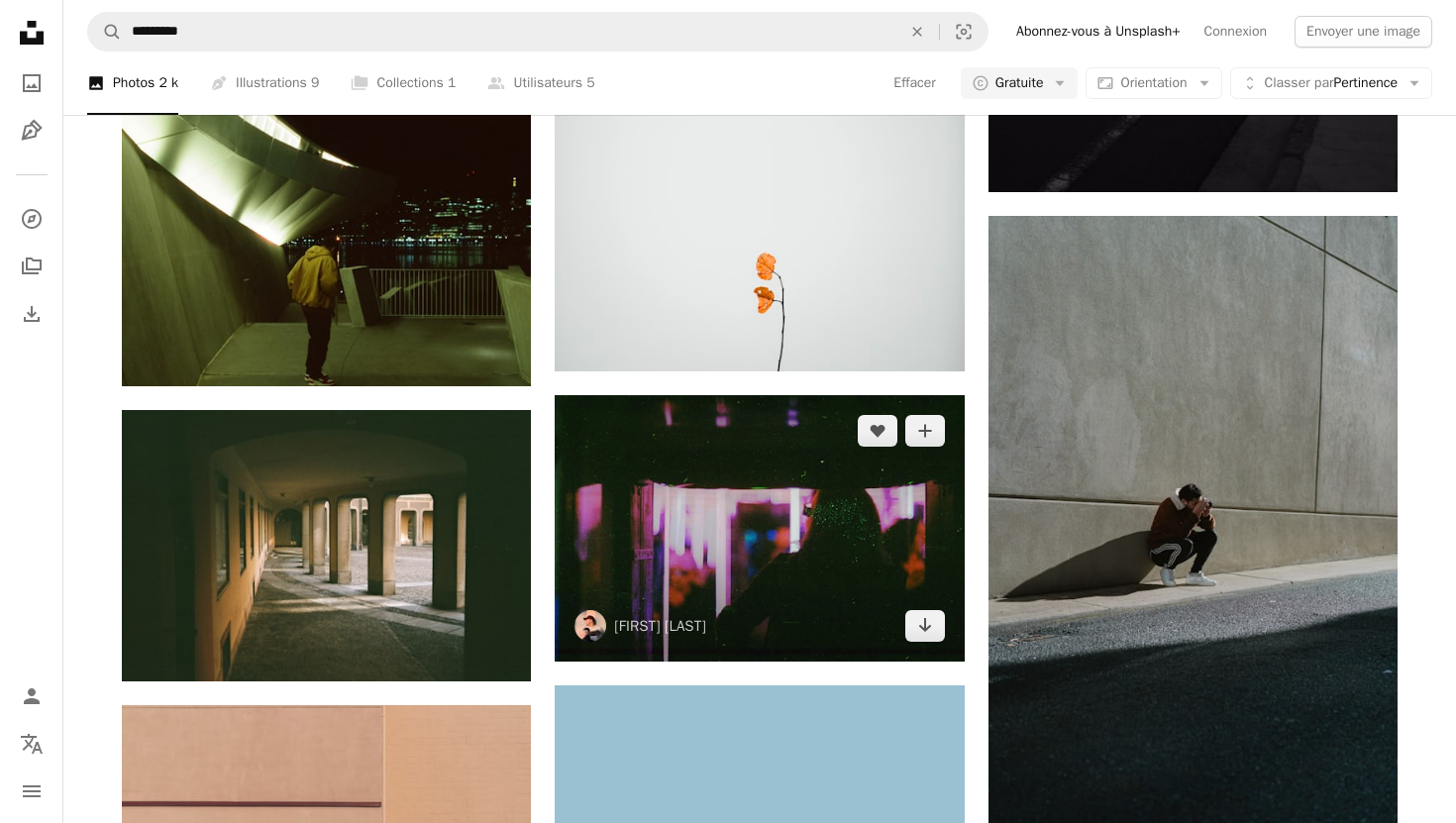 scroll, scrollTop: 27321, scrollLeft: 0, axis: vertical 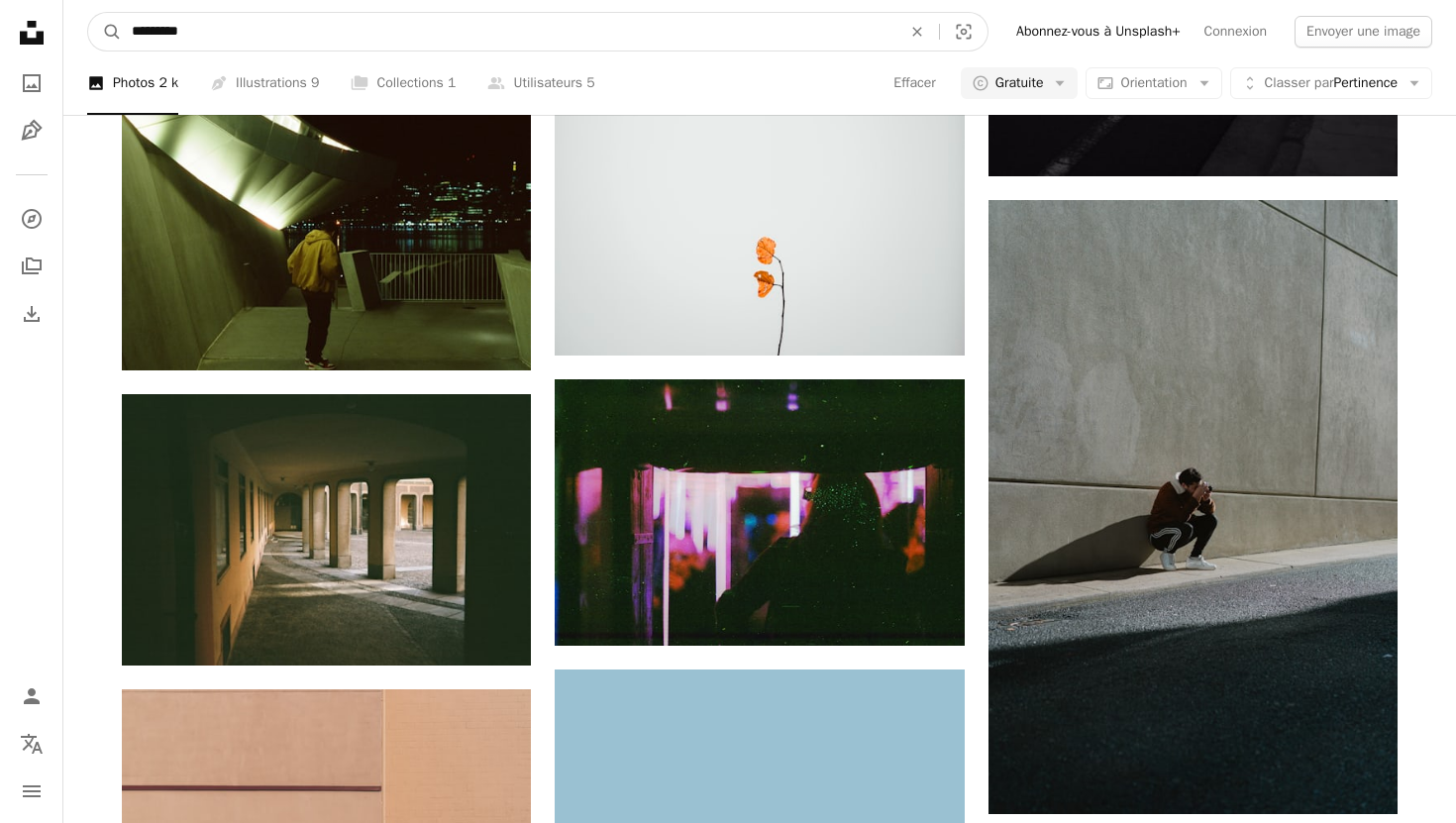 click on "*********" at bounding box center [508, 32] 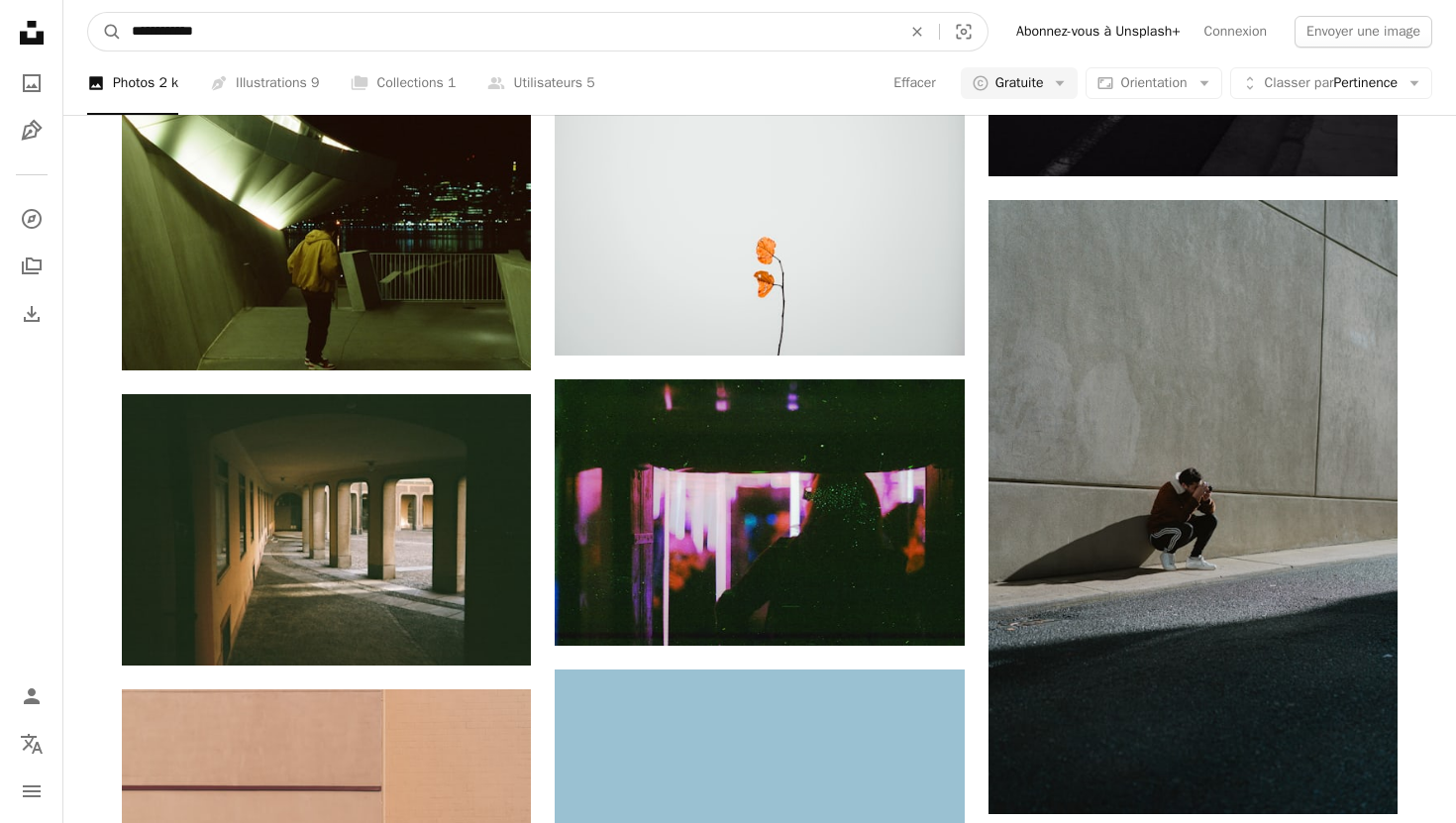 type on "**********" 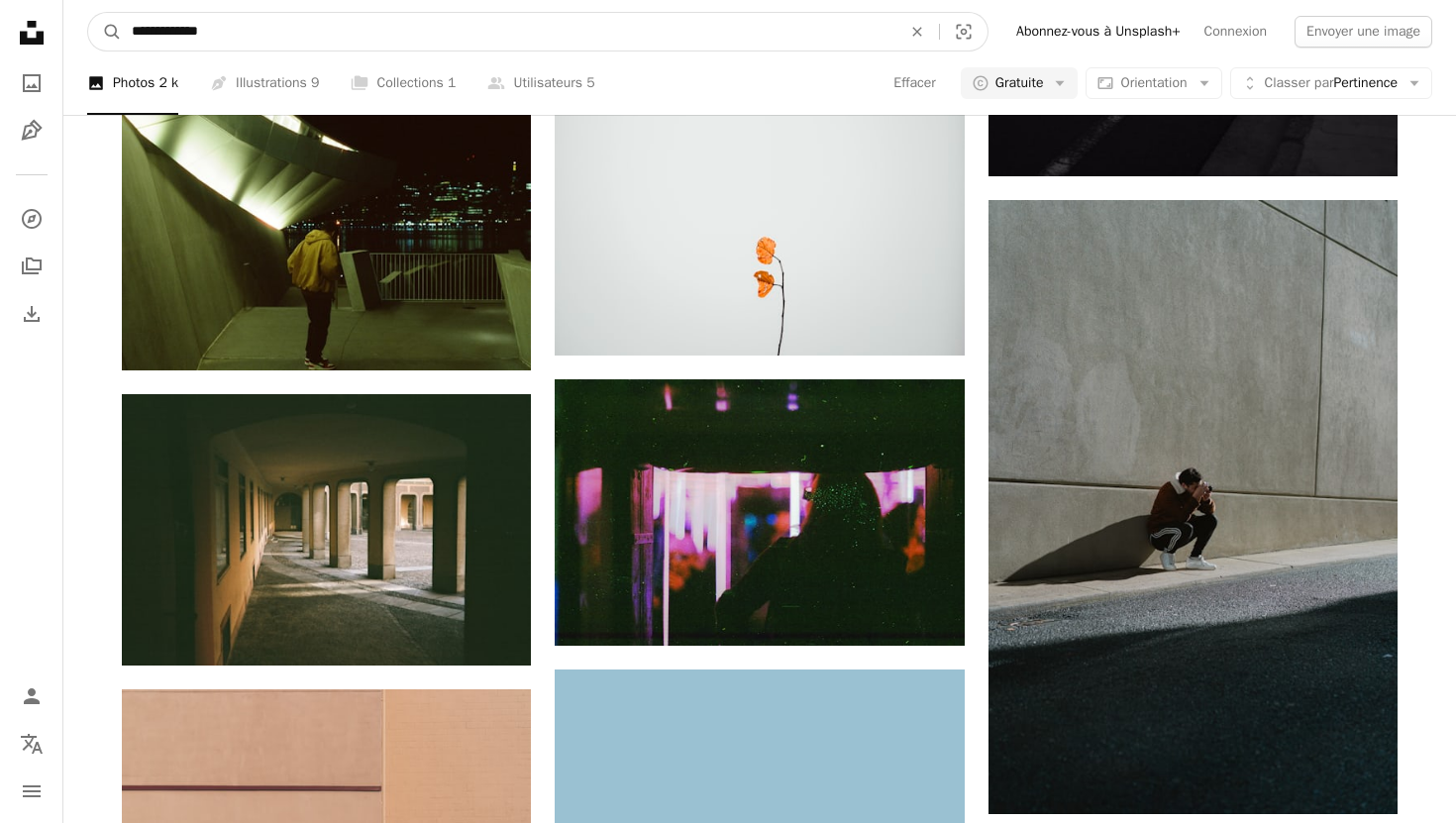 click on "A magnifying glass" at bounding box center [105, 32] 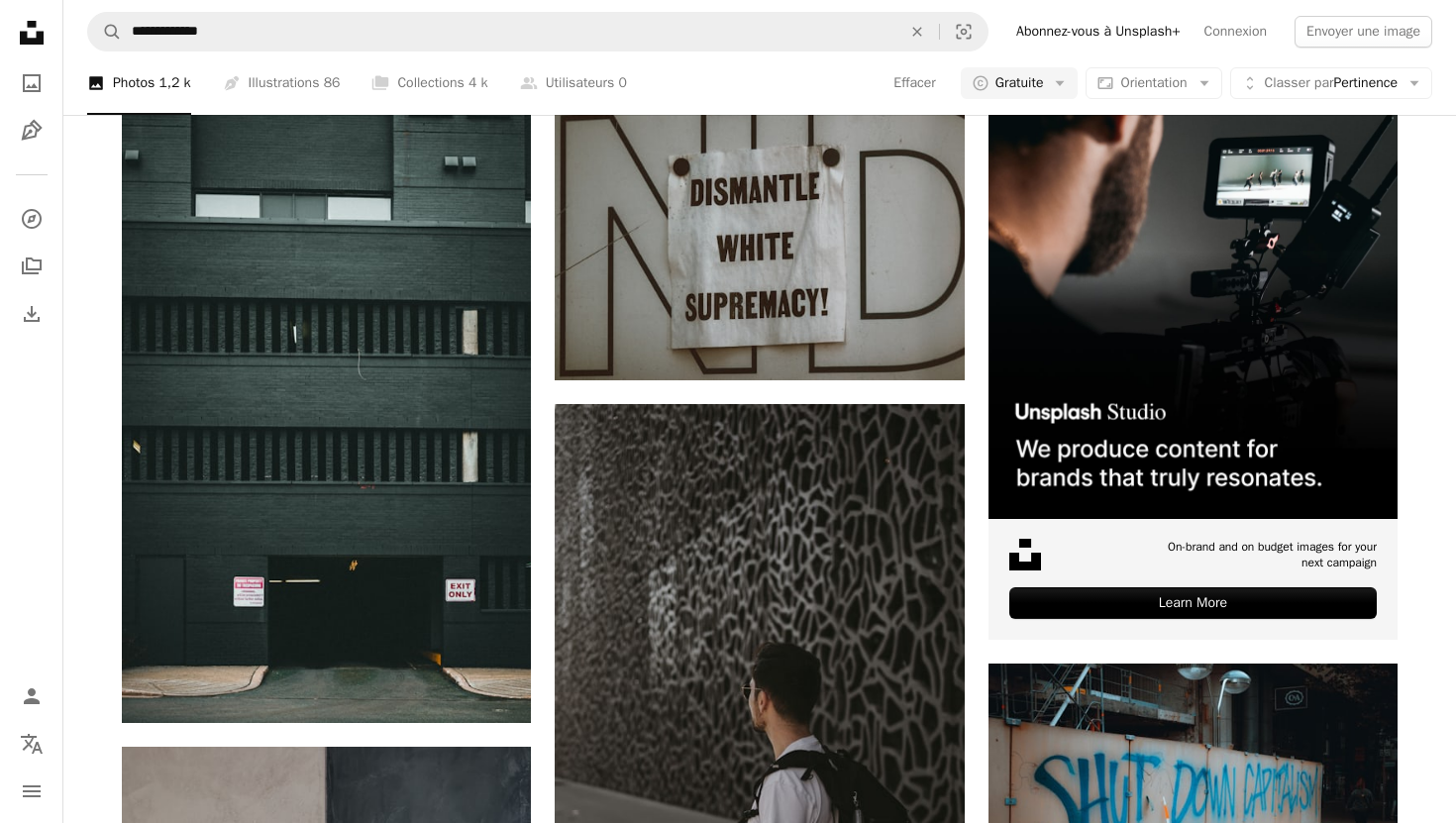 scroll, scrollTop: 0, scrollLeft: 0, axis: both 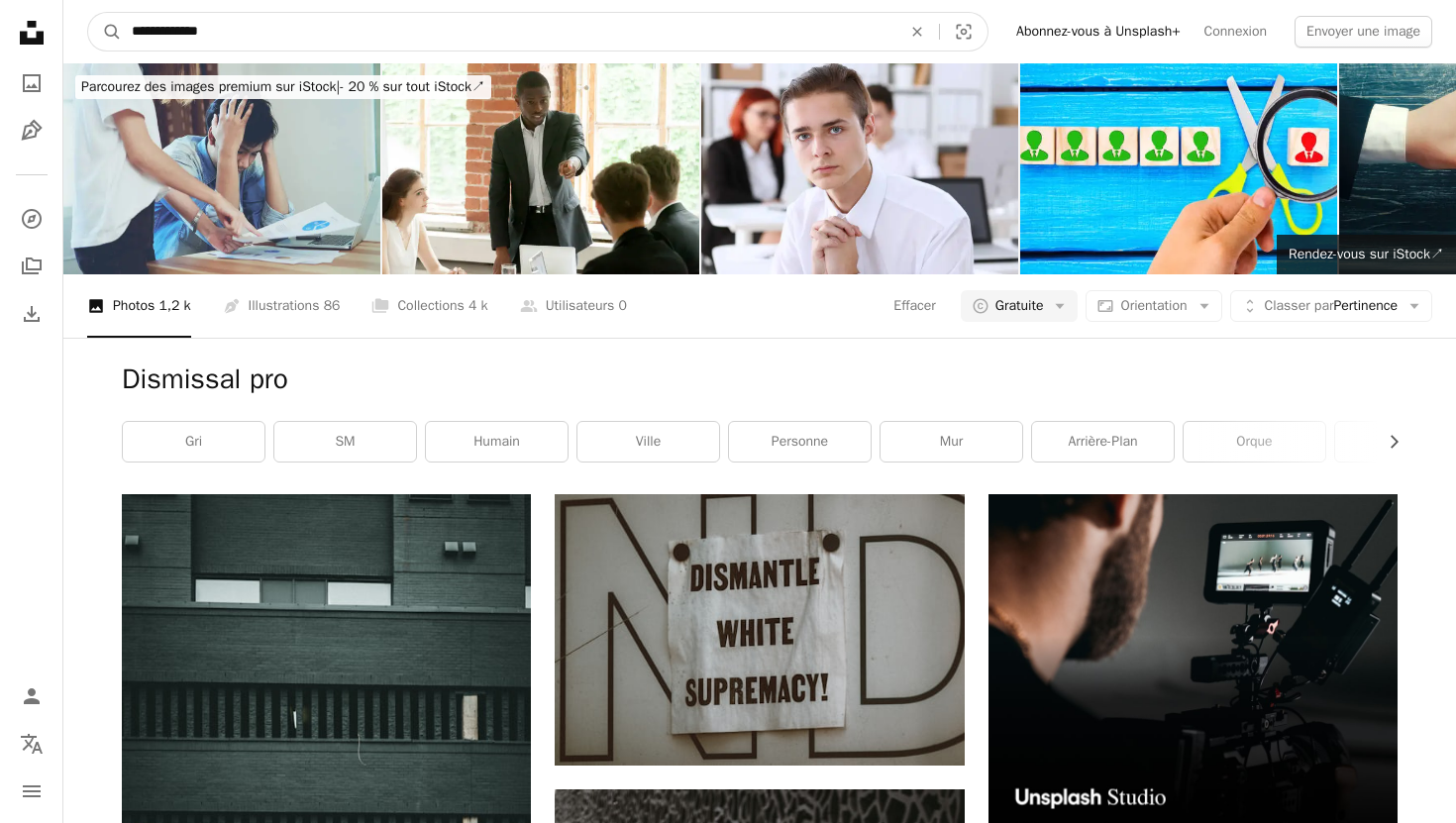 click on "**********" at bounding box center [508, 32] 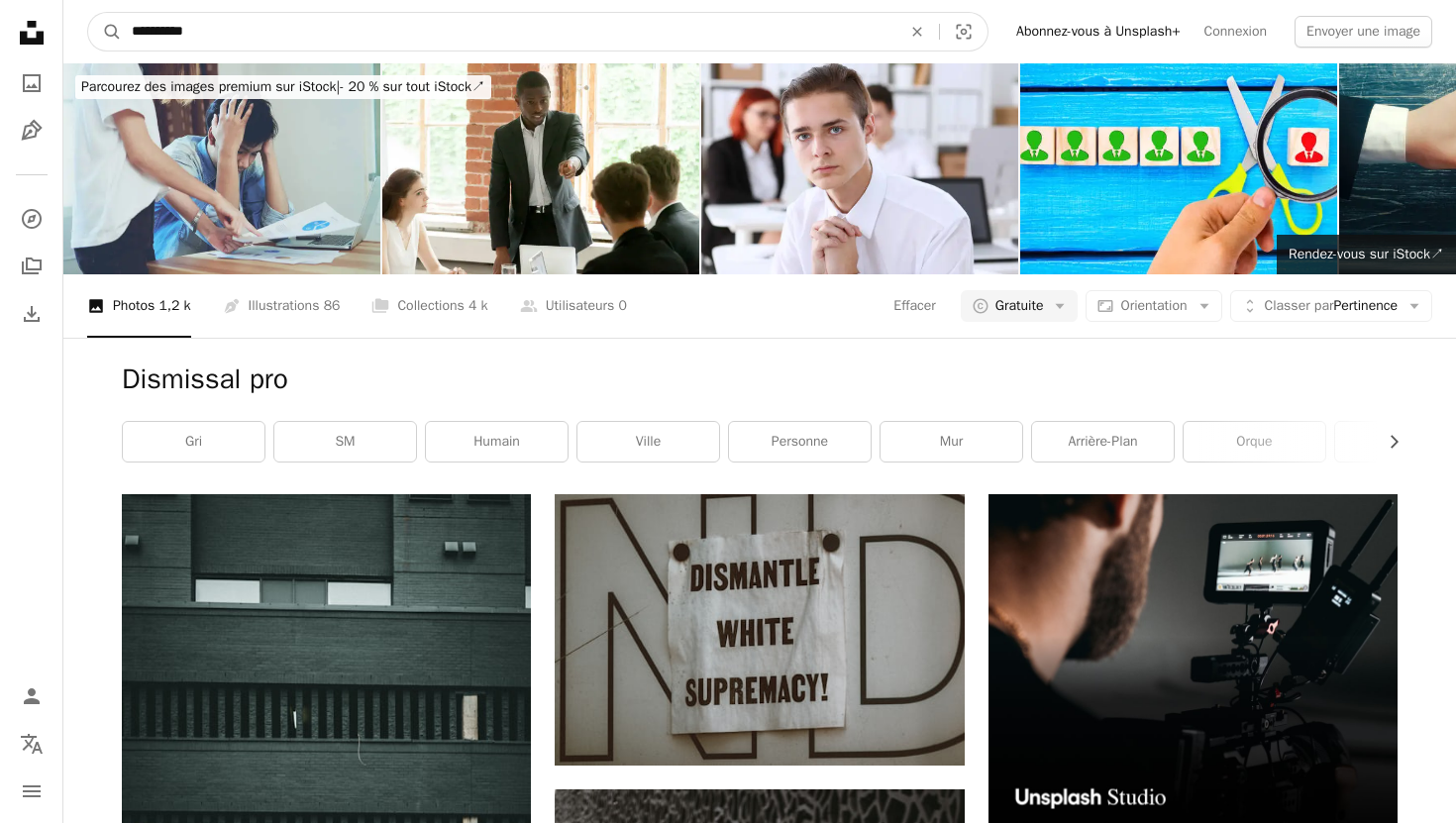 type on "*********" 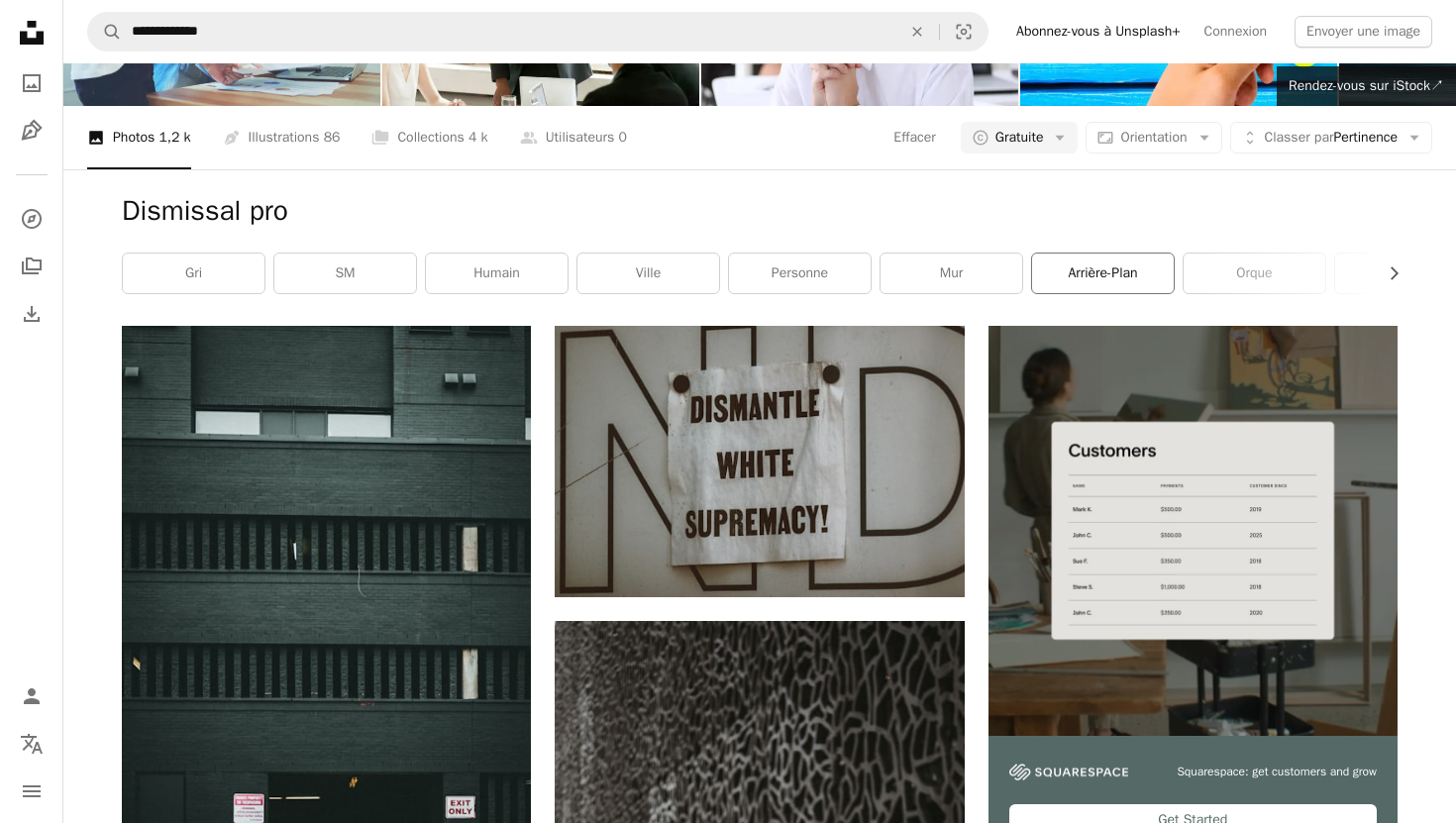 scroll, scrollTop: 156, scrollLeft: 0, axis: vertical 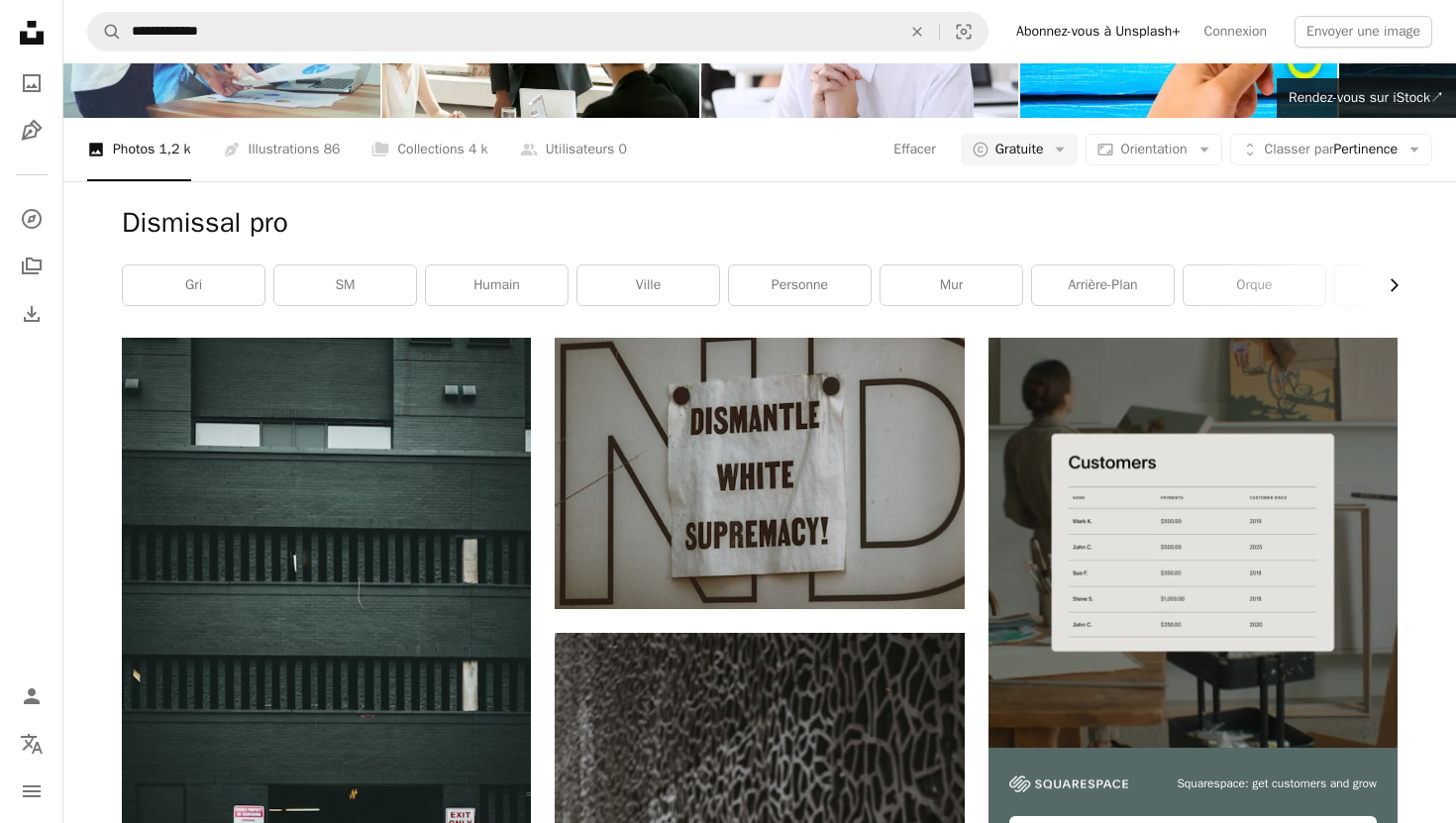 click on "Chevron right" 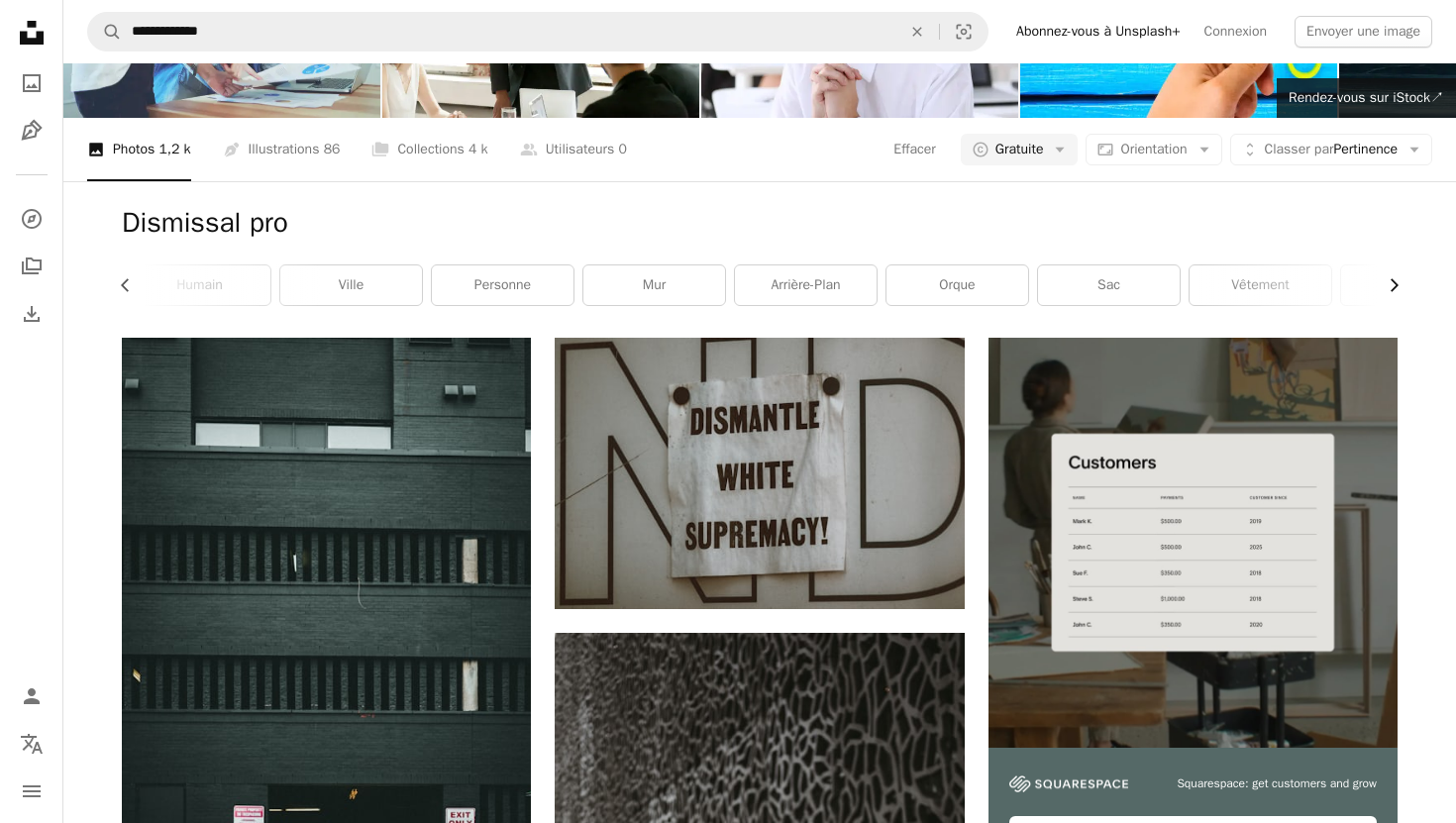 click on "Chevron right" 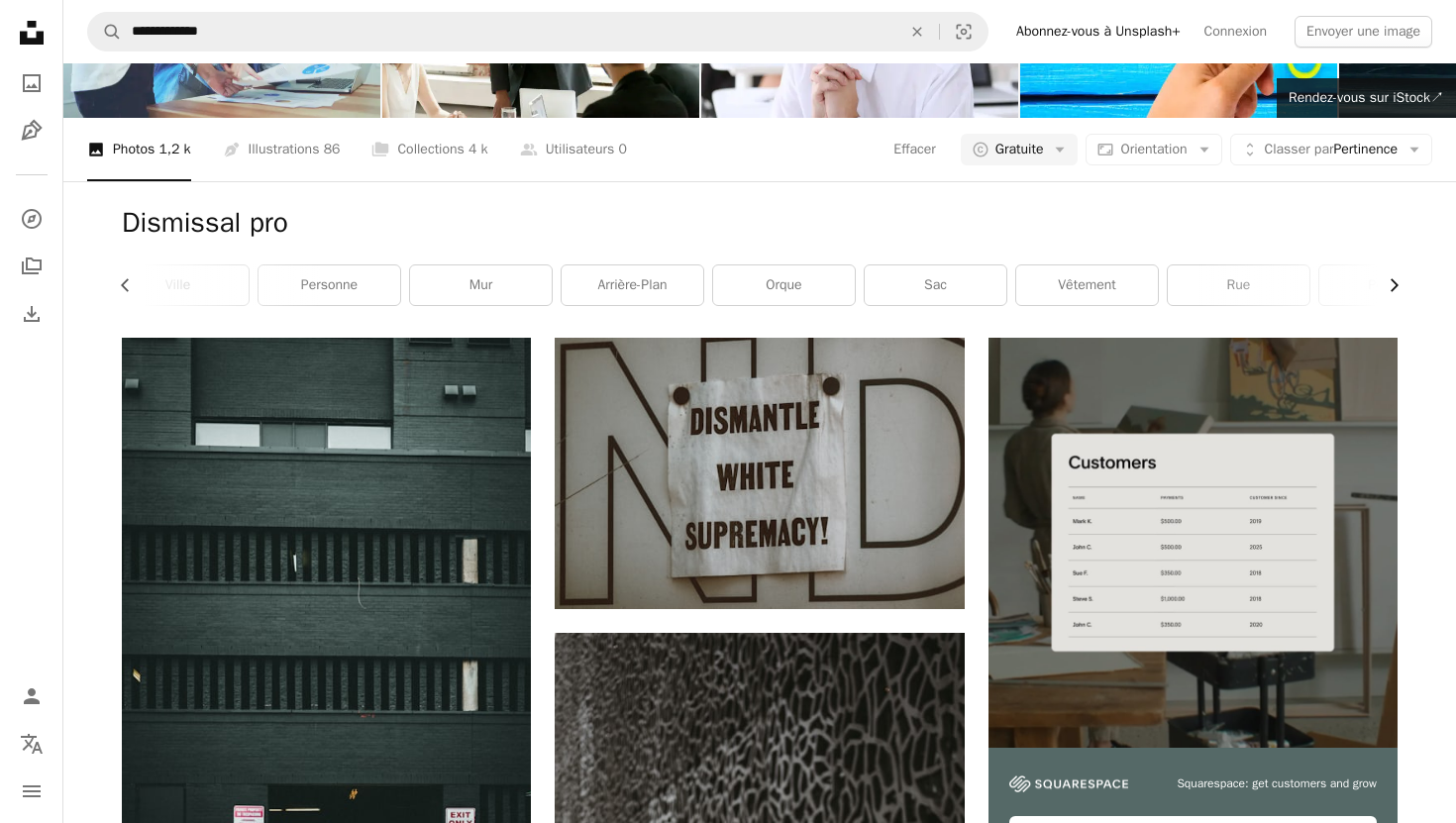 scroll, scrollTop: 0, scrollLeft: 535, axis: horizontal 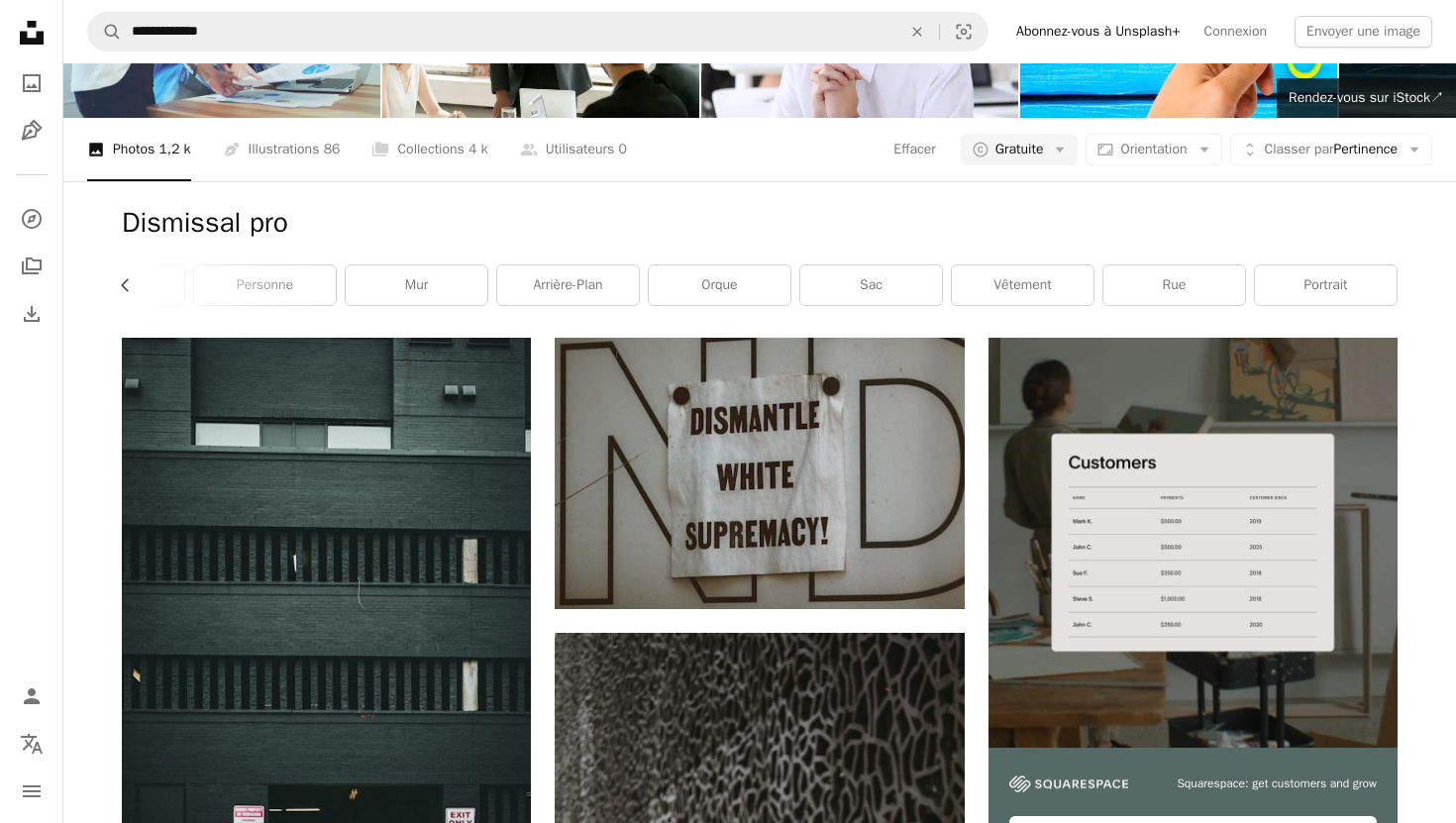 click on "portrait" at bounding box center (1325, 285) 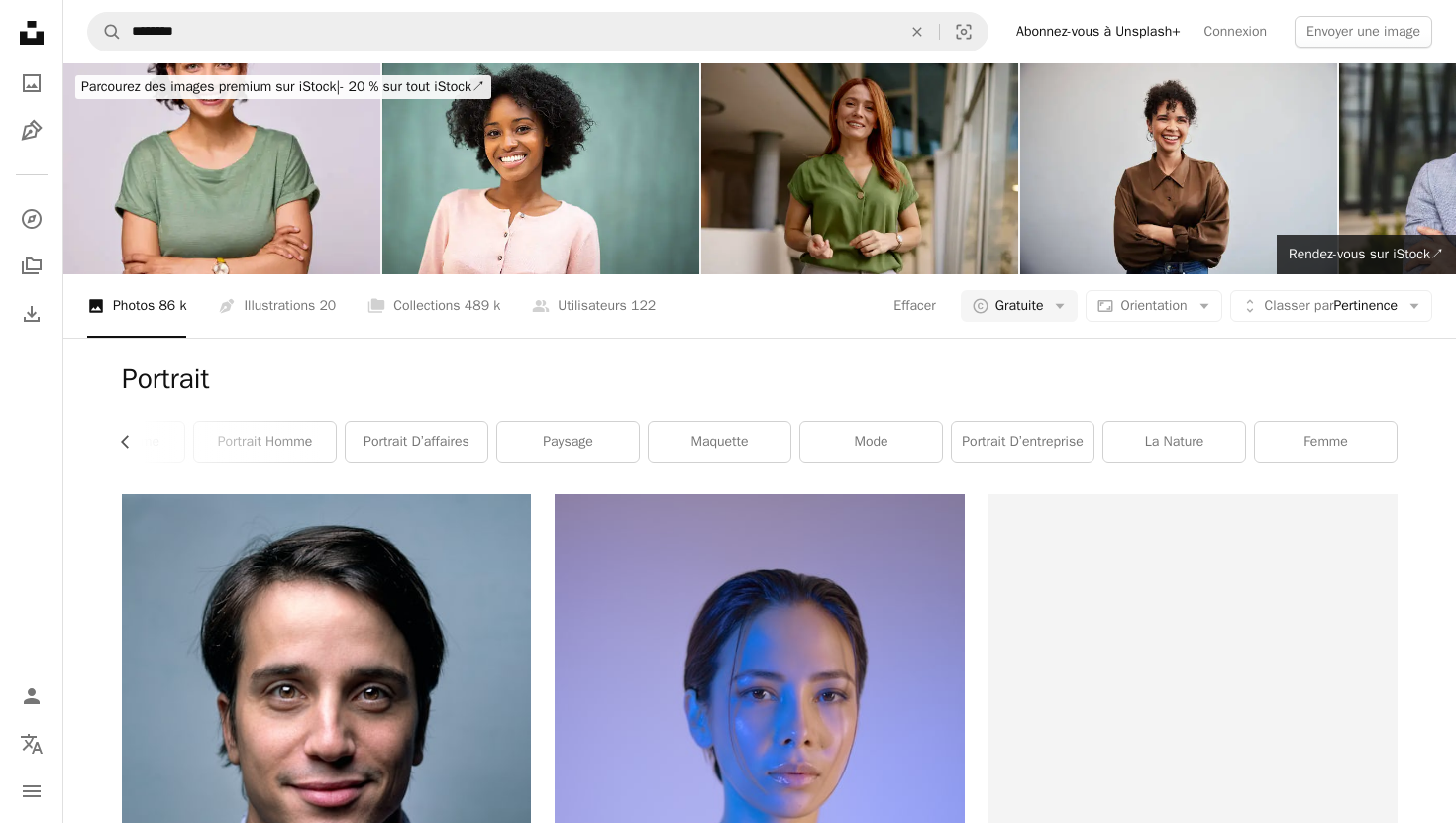 drag, startPoint x: 1387, startPoint y: 281, endPoint x: 845, endPoint y: 372, distance: 549.5862 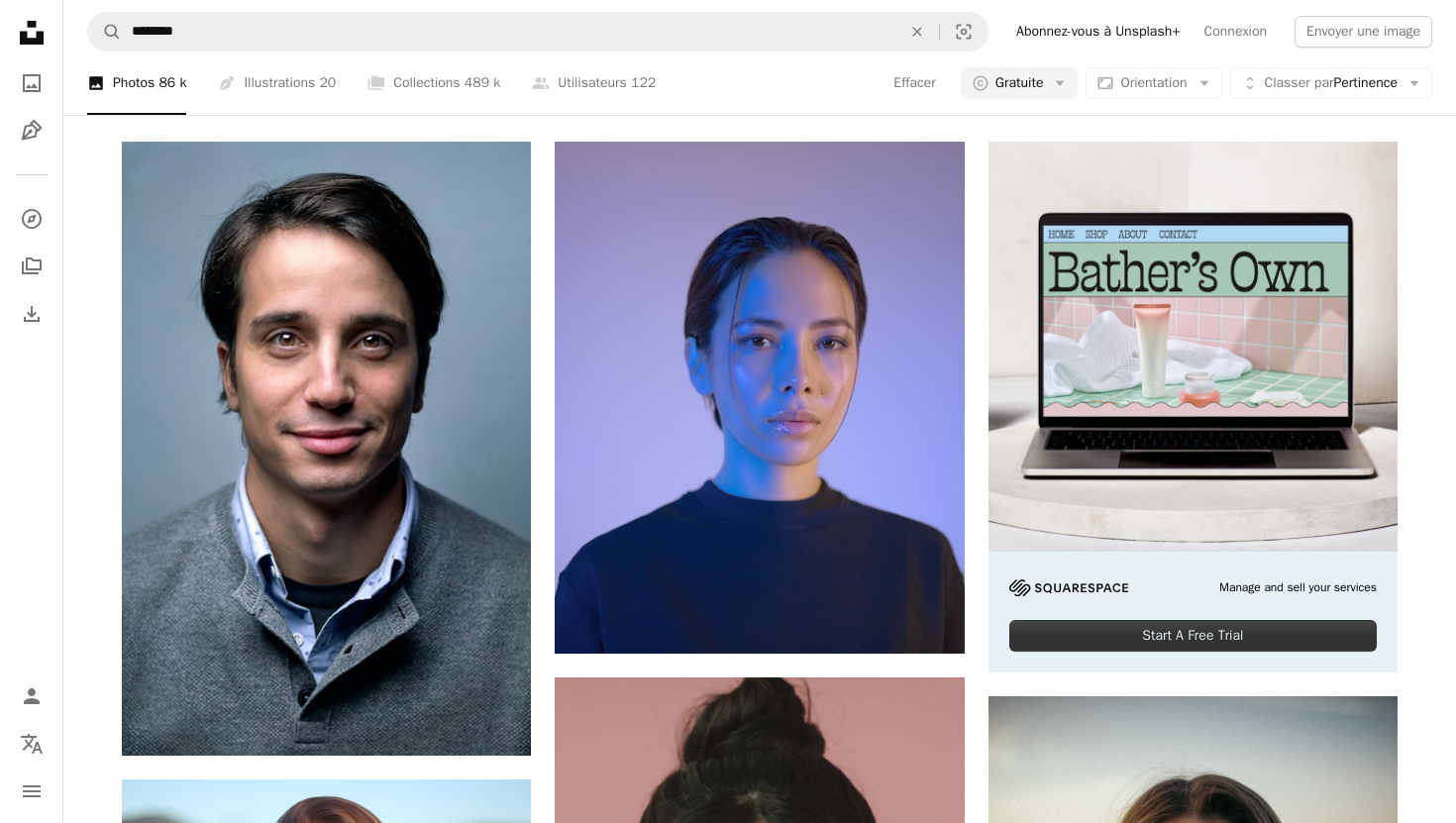 scroll, scrollTop: 158, scrollLeft: 0, axis: vertical 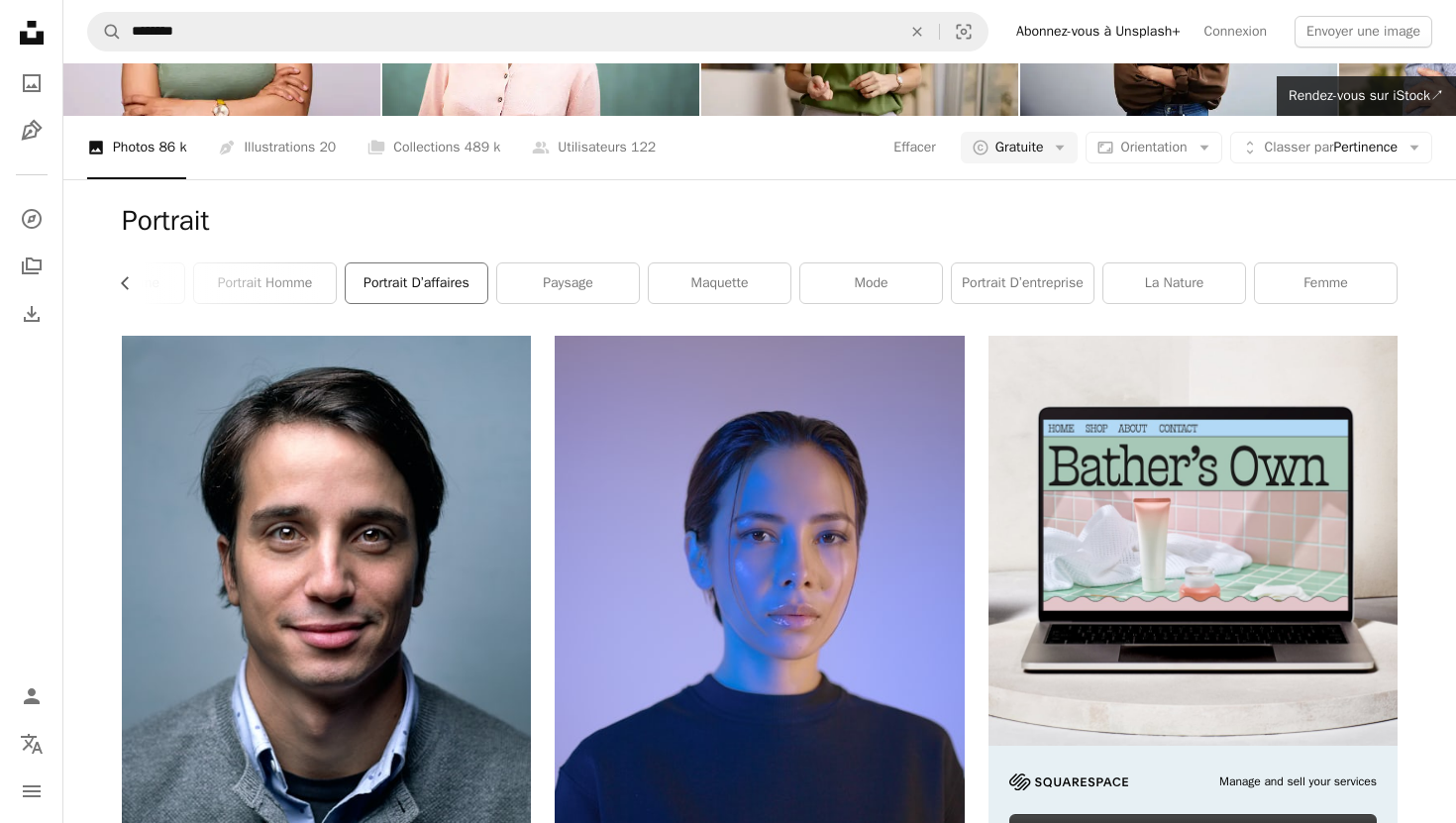 click on "Portrait d’affaires" at bounding box center [416, 283] 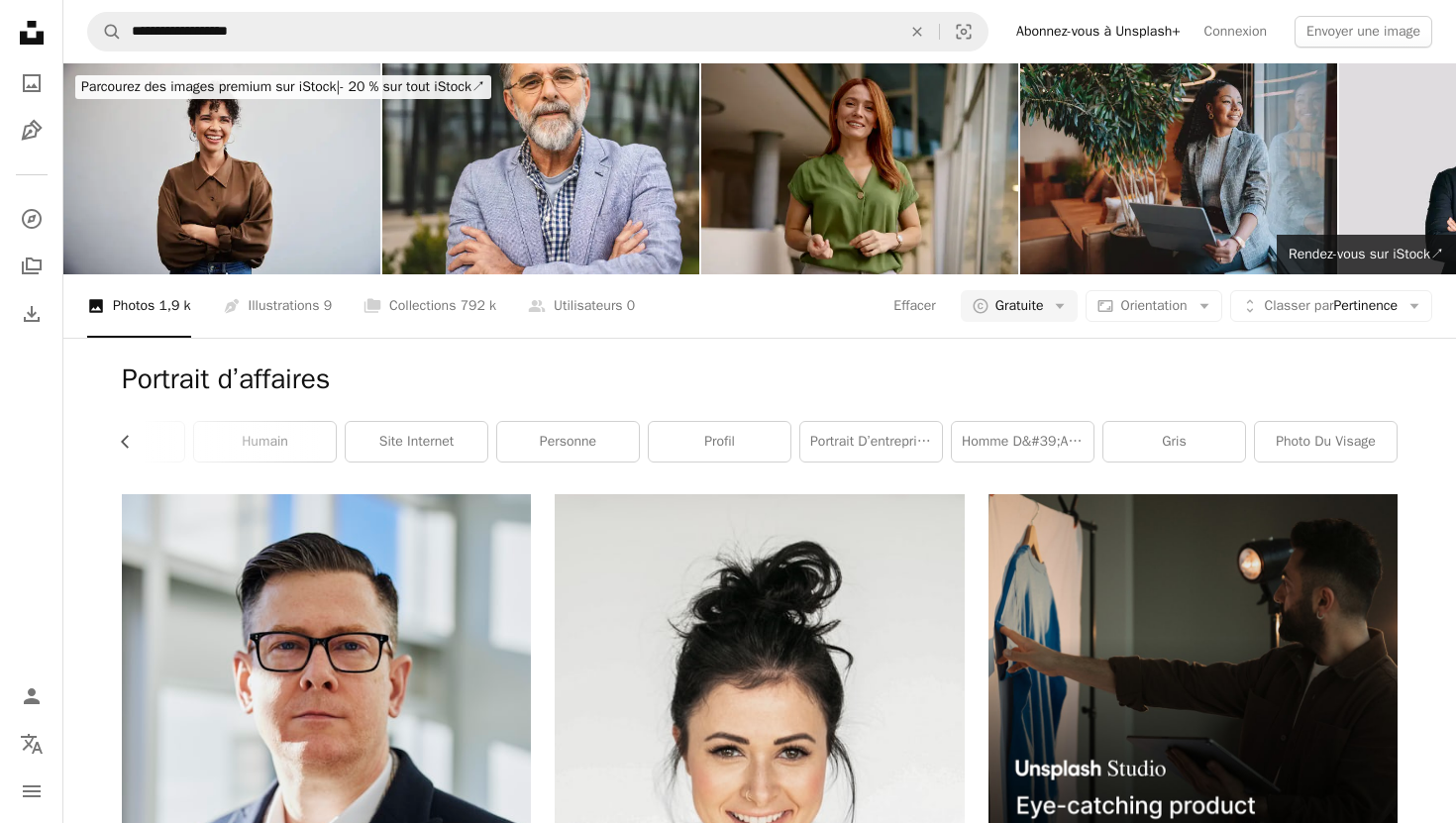 click on "[FIRST] [LAST]" at bounding box center [760, 416] 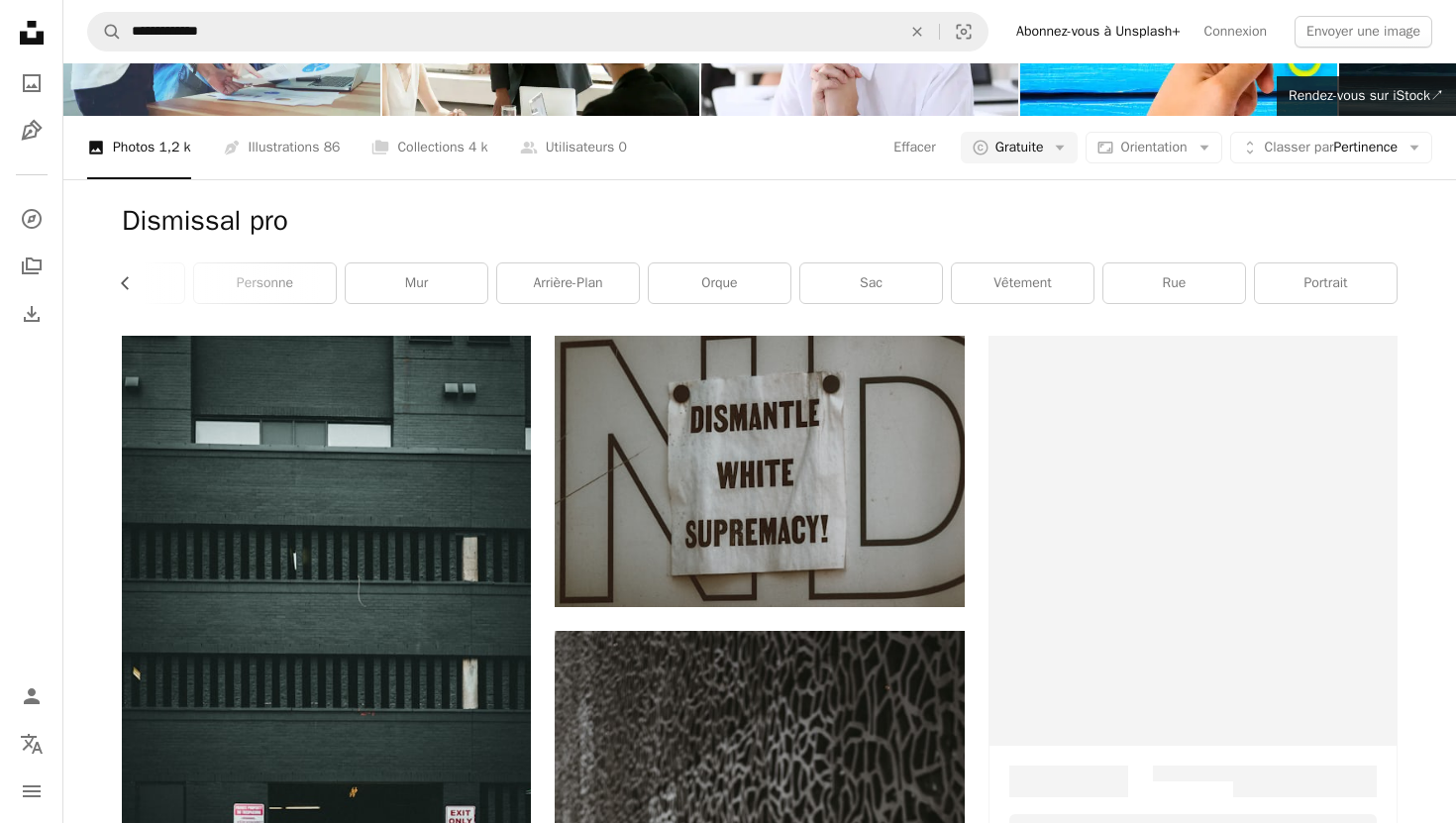 scroll, scrollTop: 156, scrollLeft: 0, axis: vertical 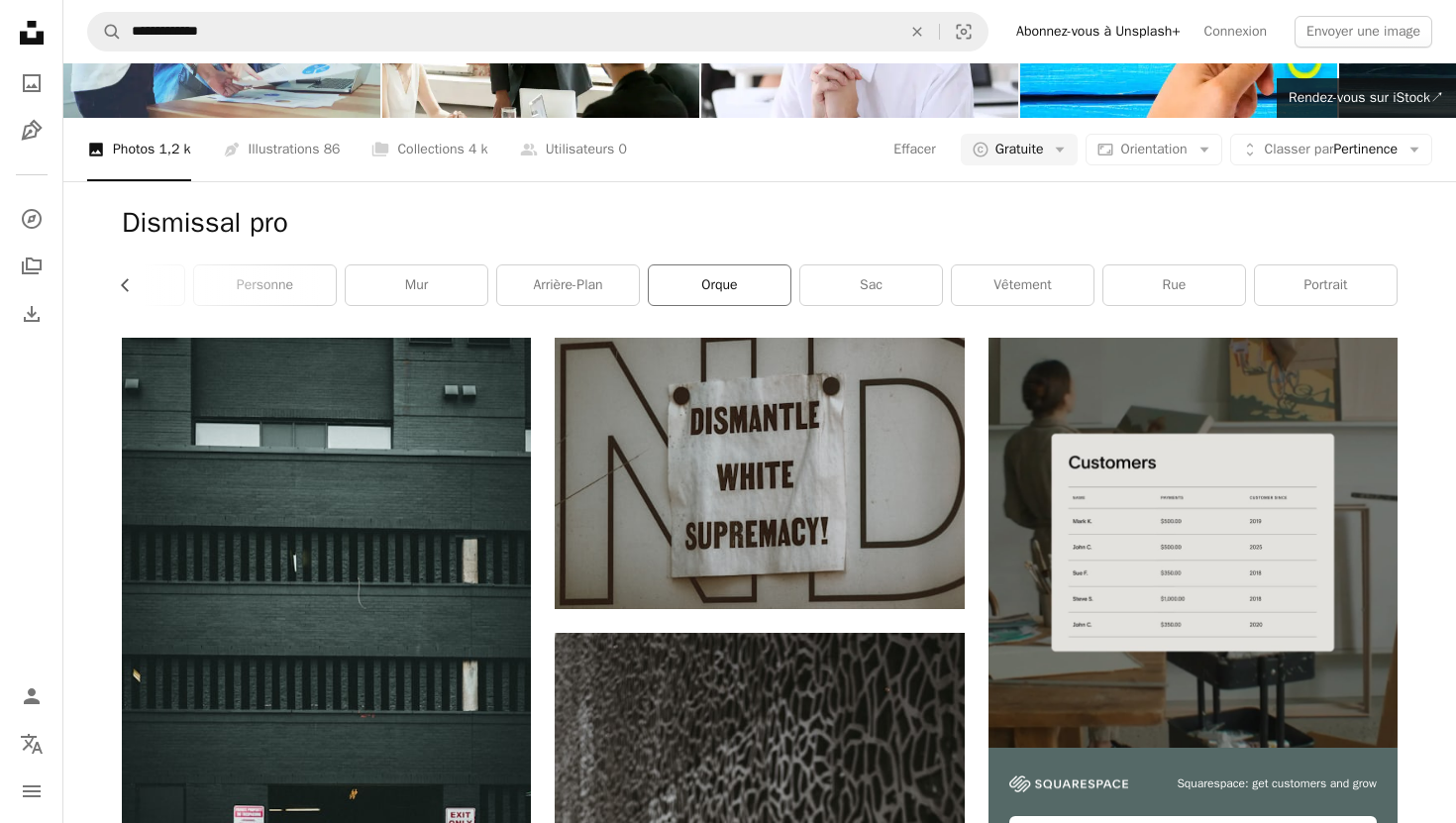 click on "orque" at bounding box center [719, 285] 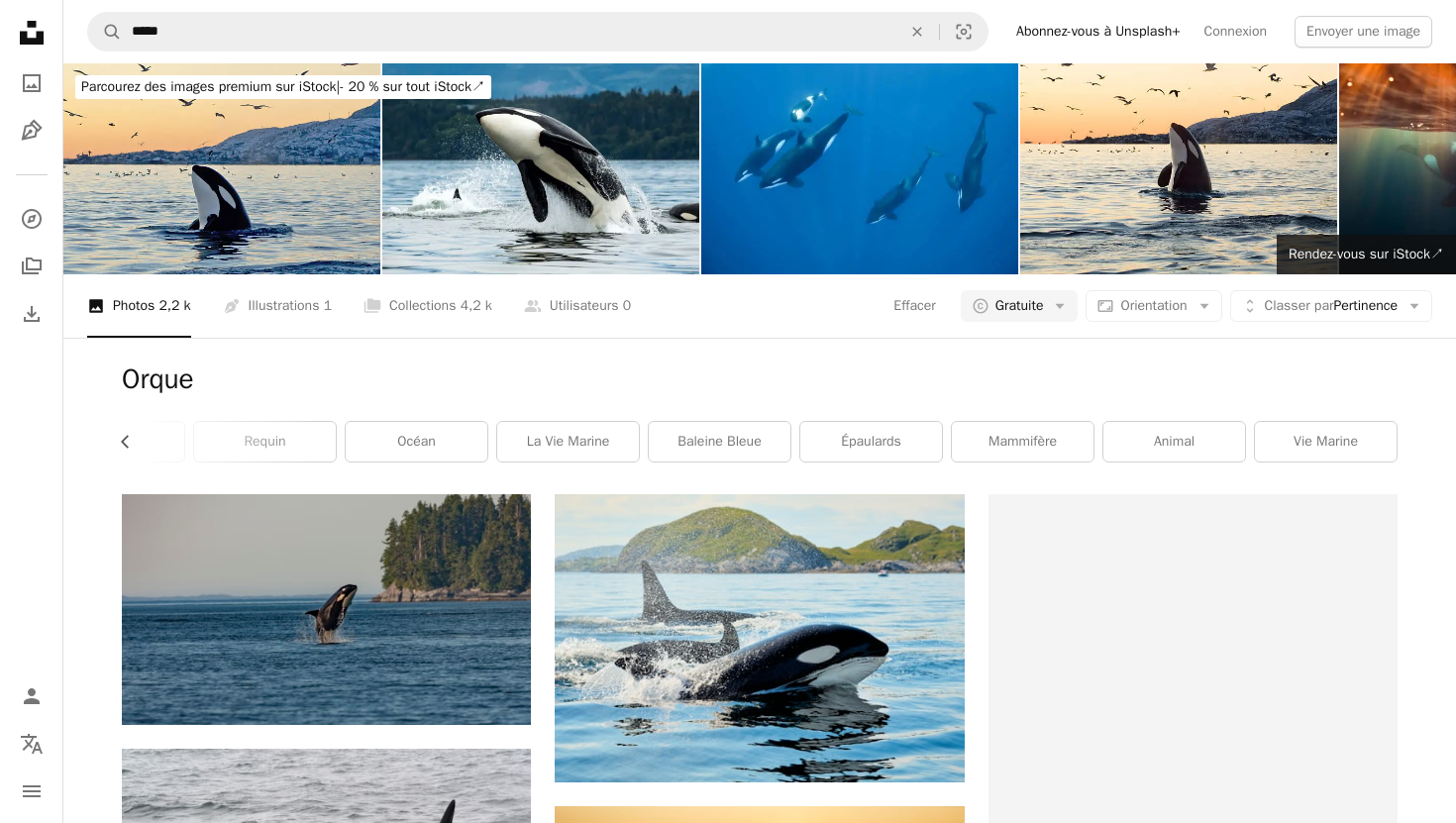 scroll, scrollTop: 0, scrollLeft: 383, axis: horizontal 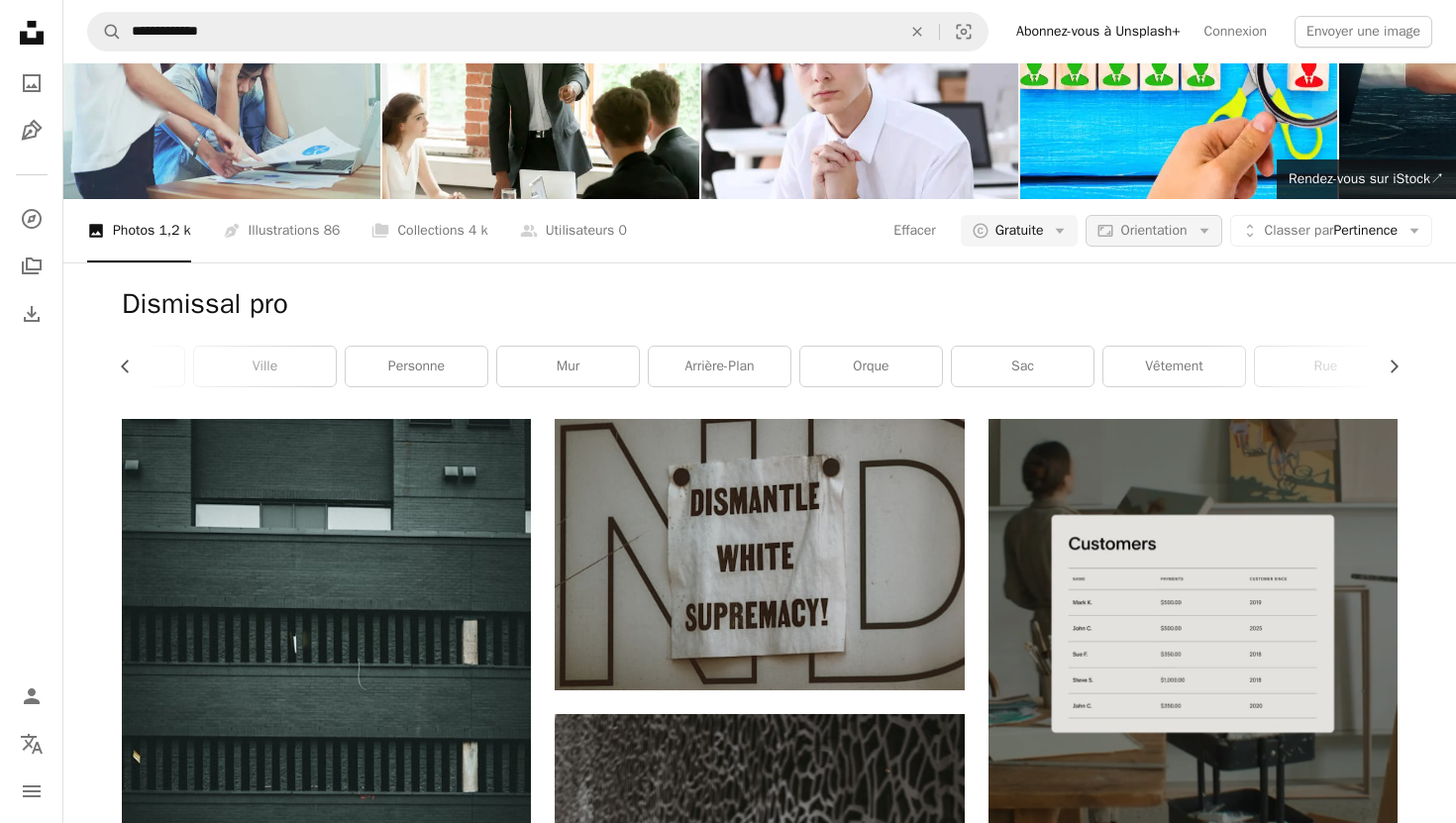 click on "Arrow down" 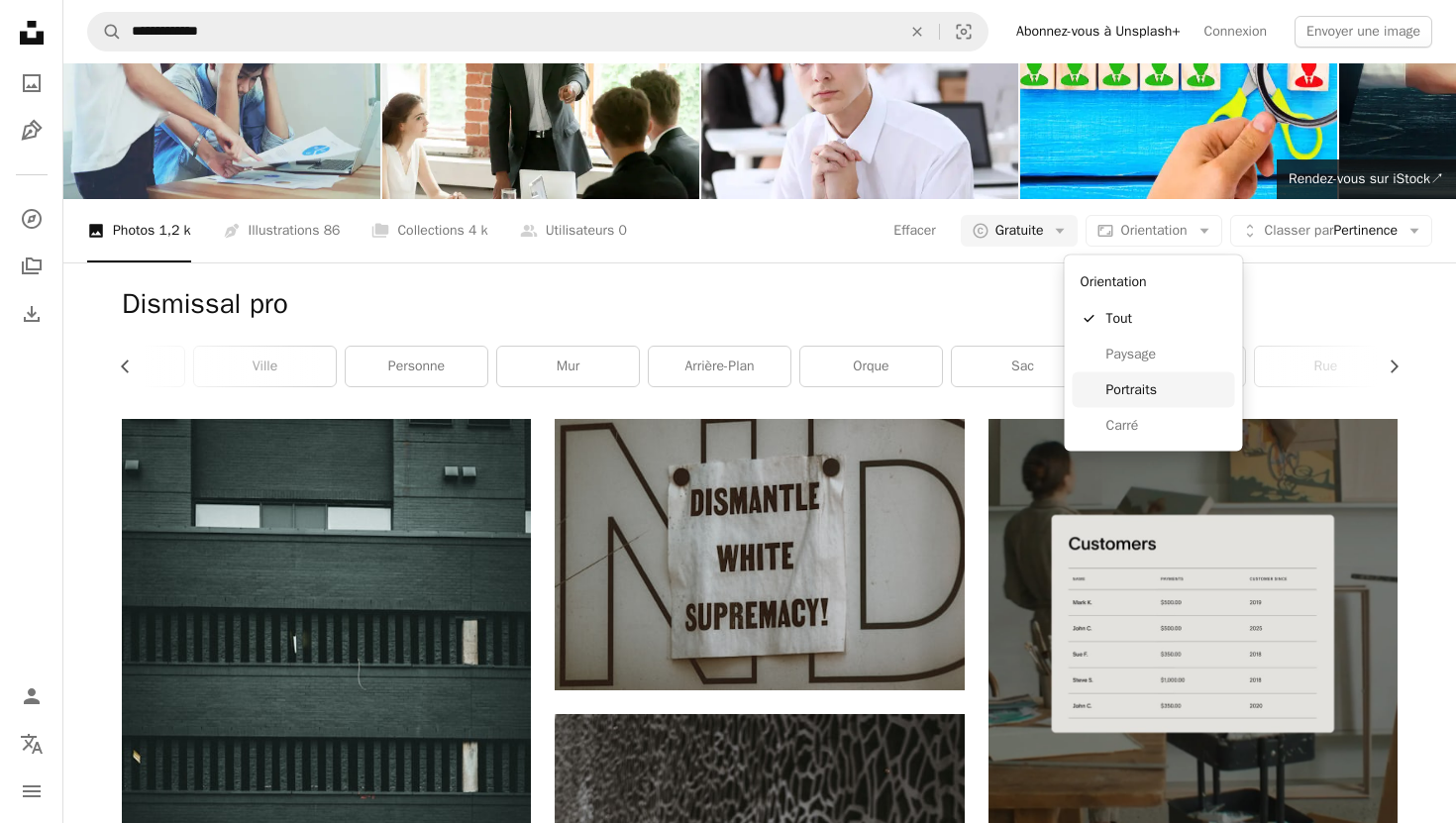 click on "Portraits" at bounding box center (1167, 389) 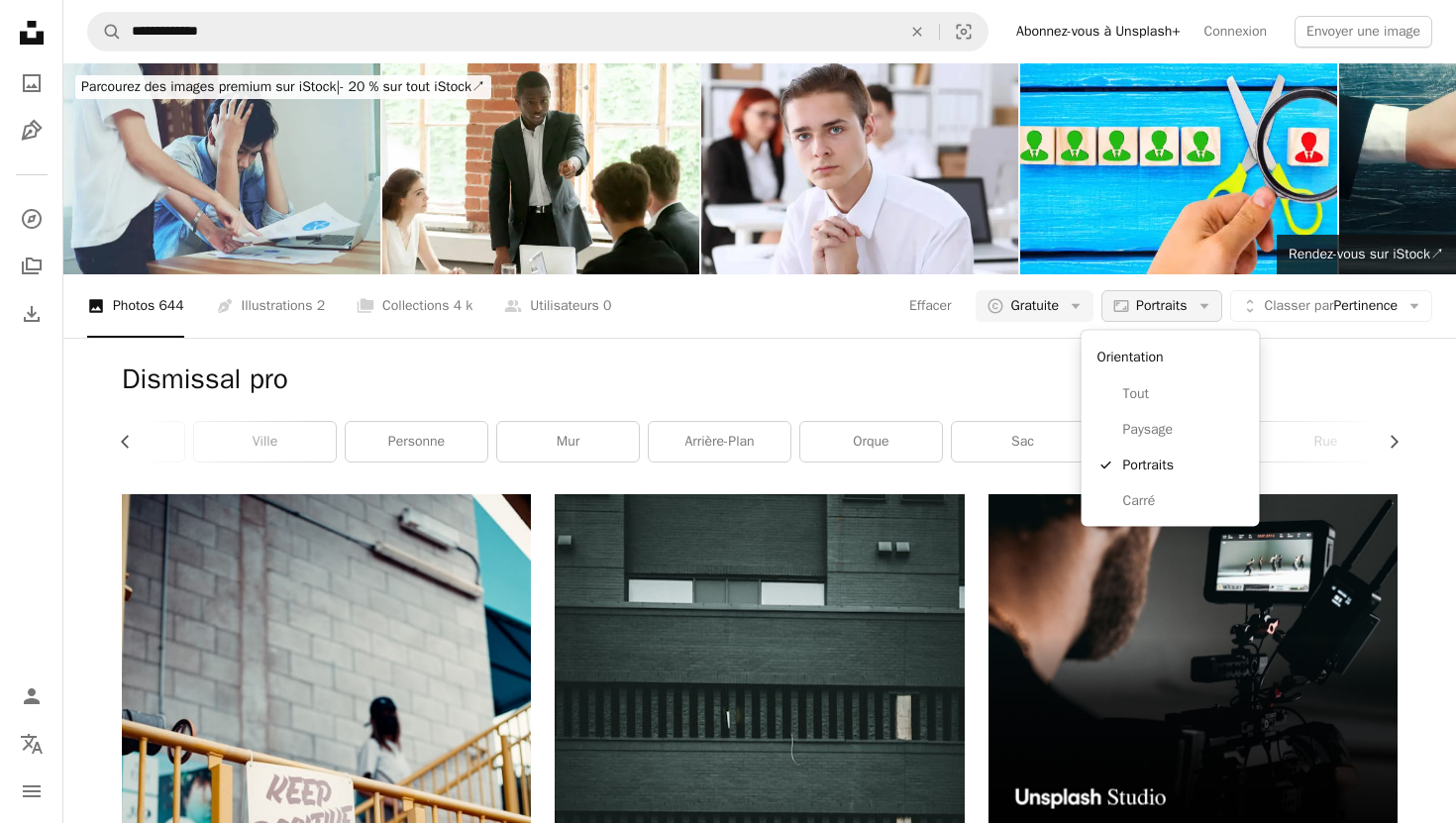 click on "Portraits" at bounding box center [1161, 306] 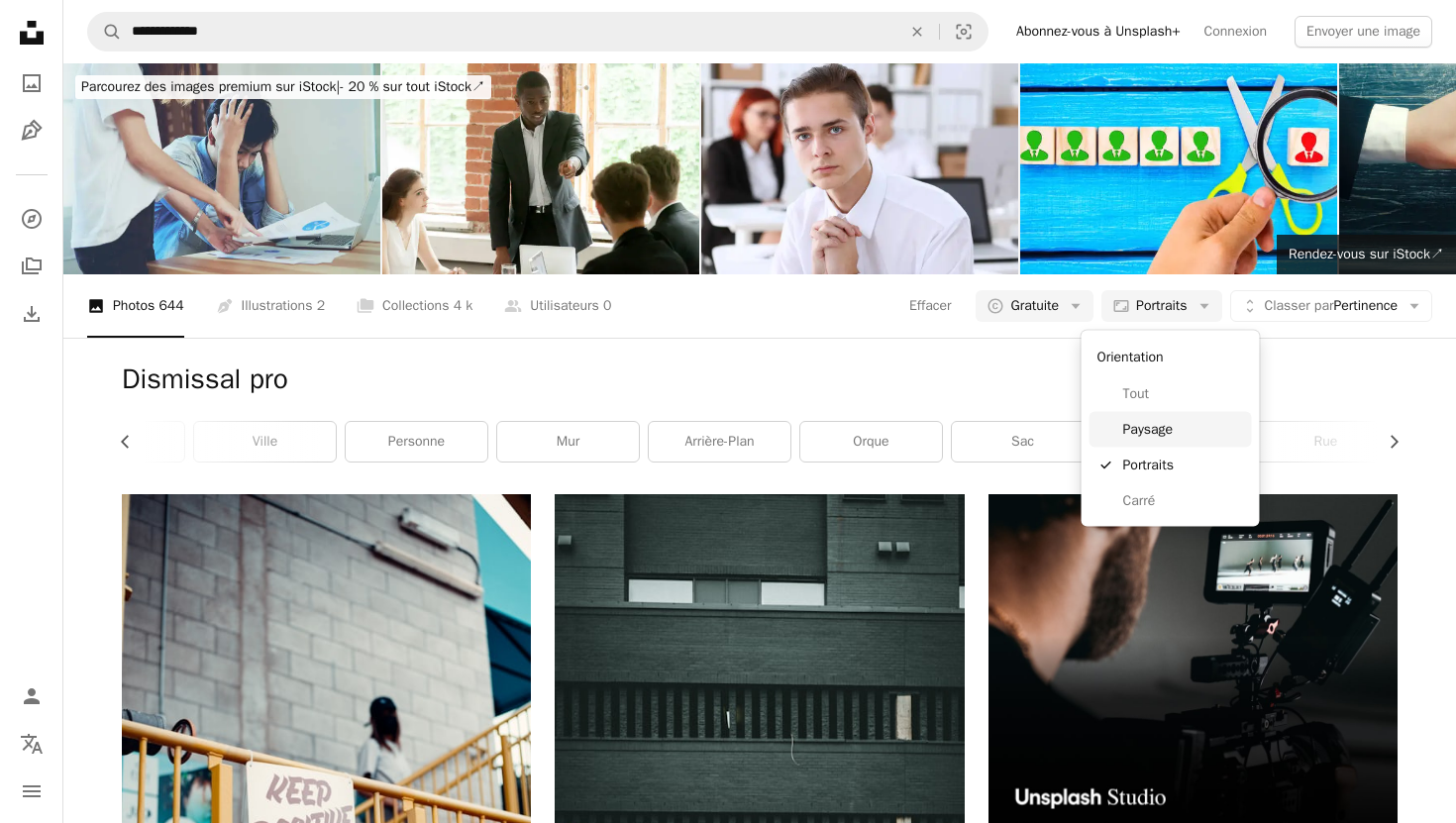 click on "Paysage" at bounding box center (1184, 429) 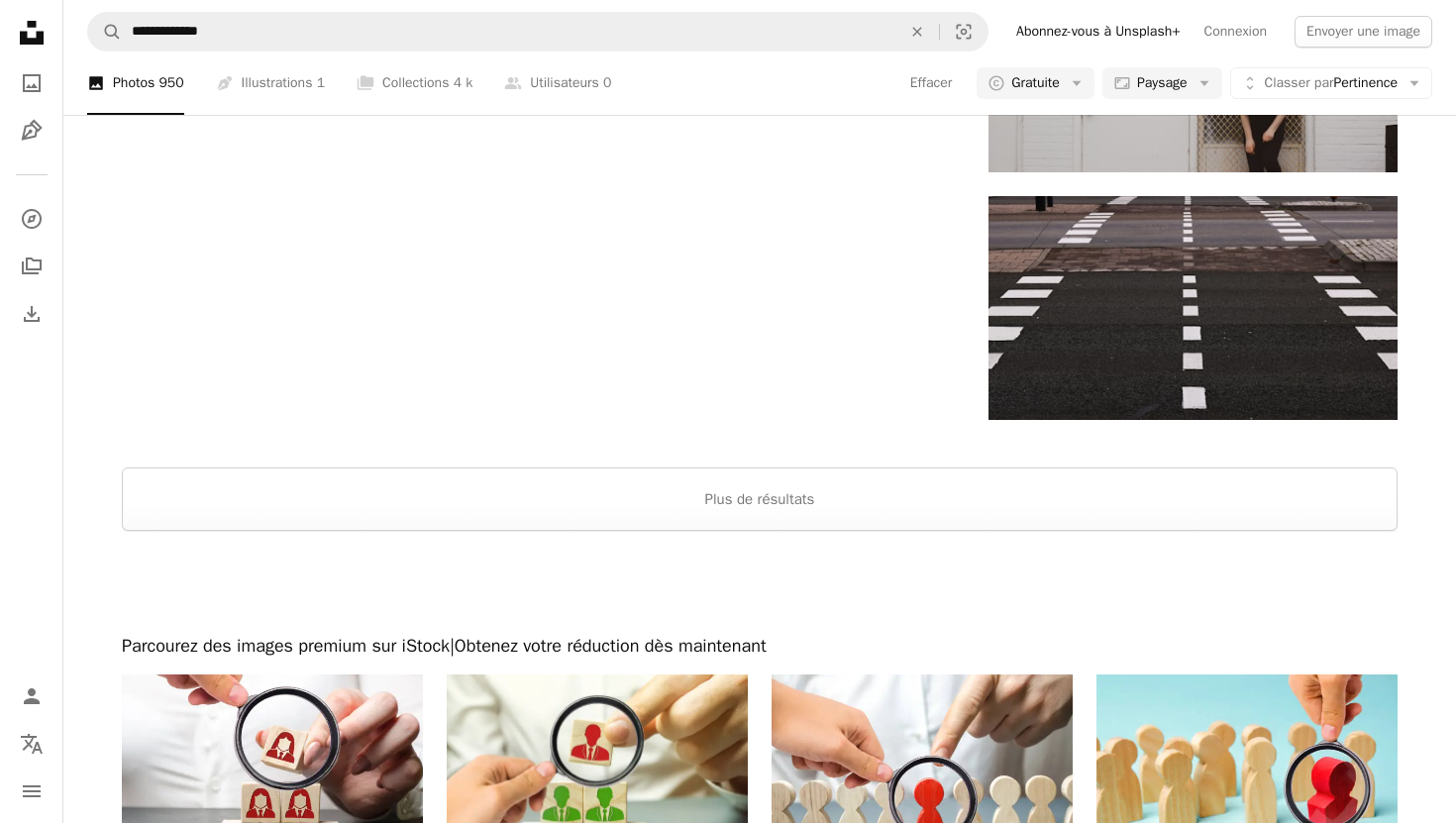 scroll, scrollTop: 2577, scrollLeft: 0, axis: vertical 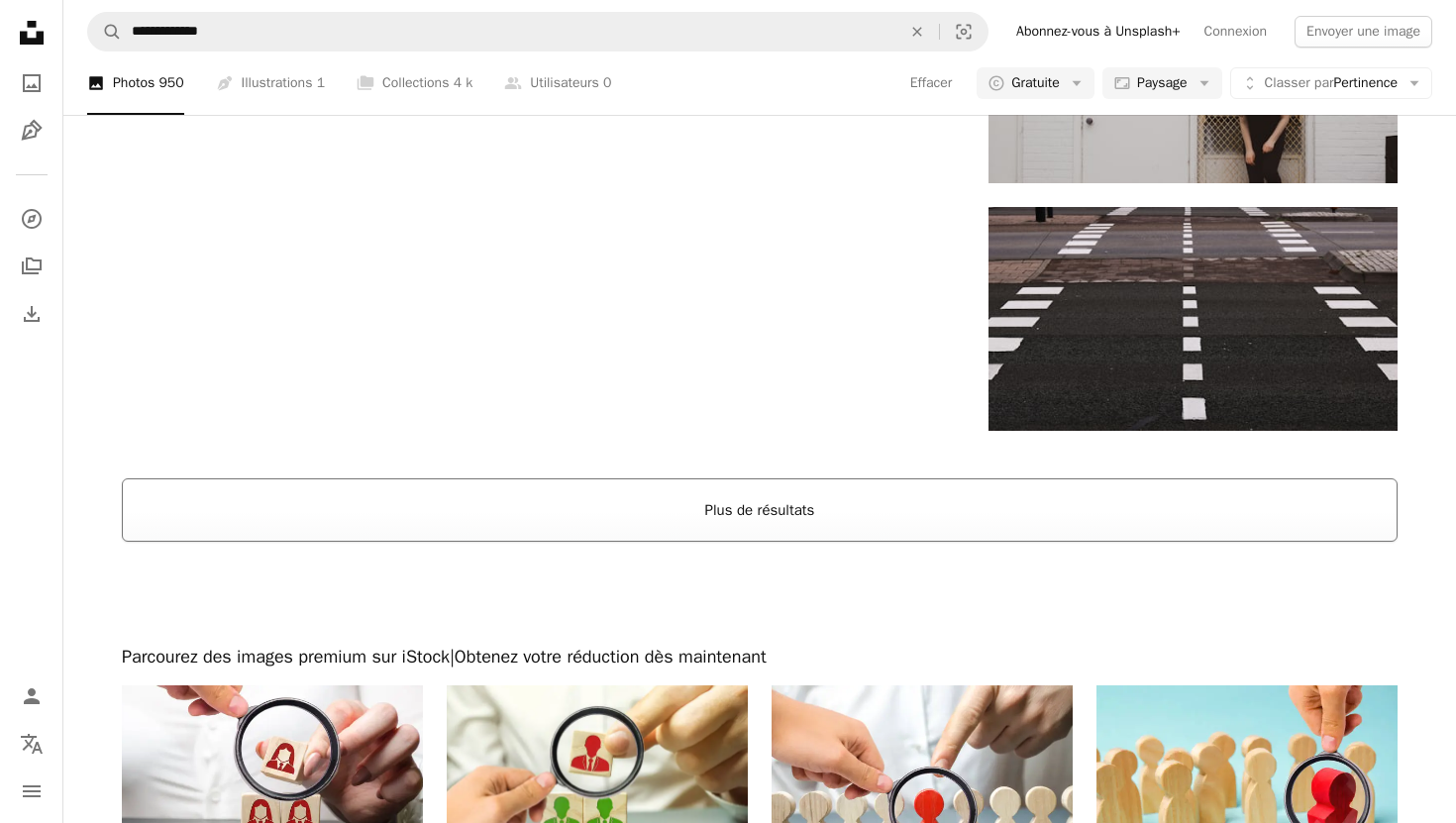 click on "Plus de résultats" at bounding box center (760, 510) 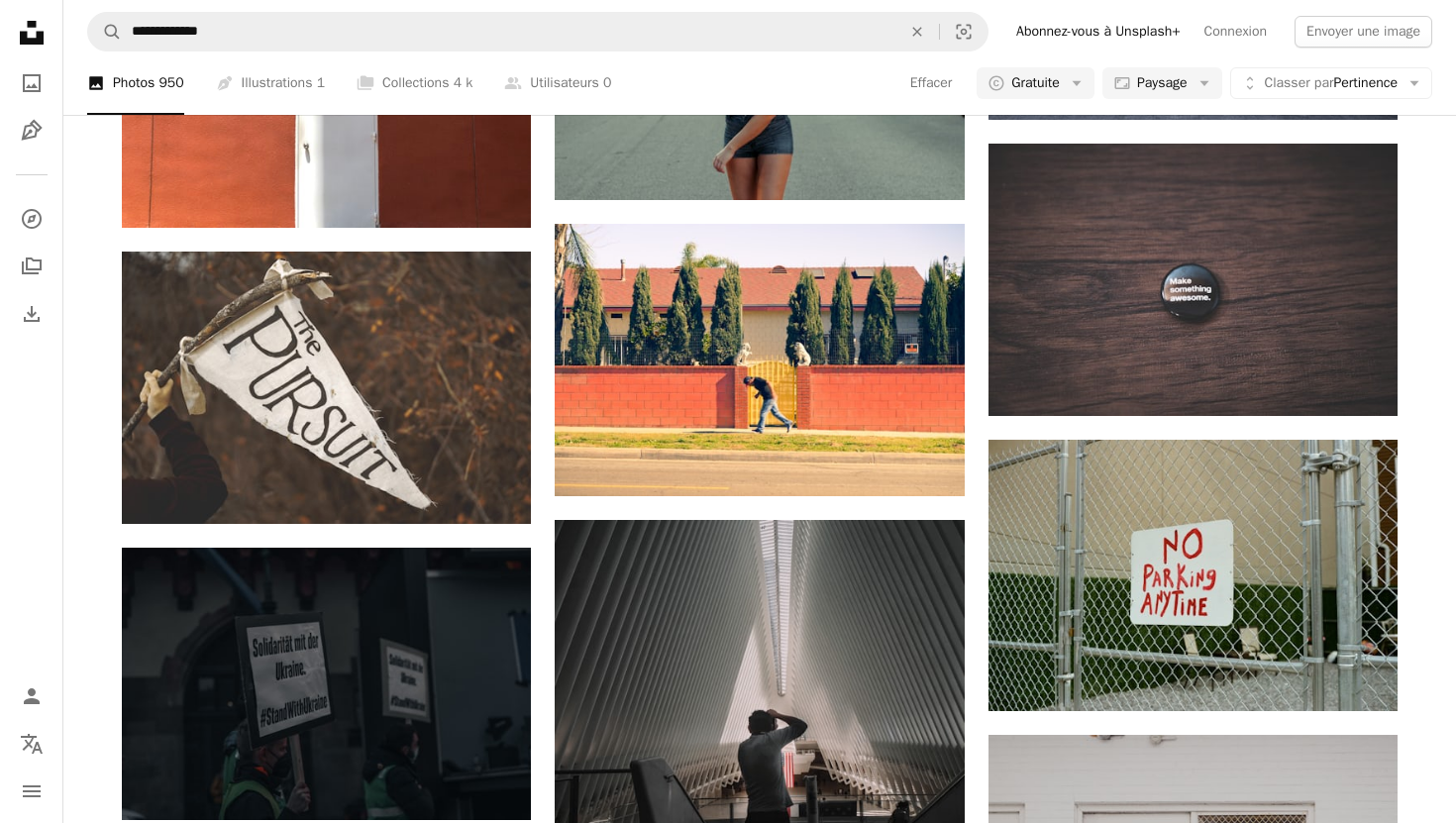 scroll, scrollTop: 1406, scrollLeft: 0, axis: vertical 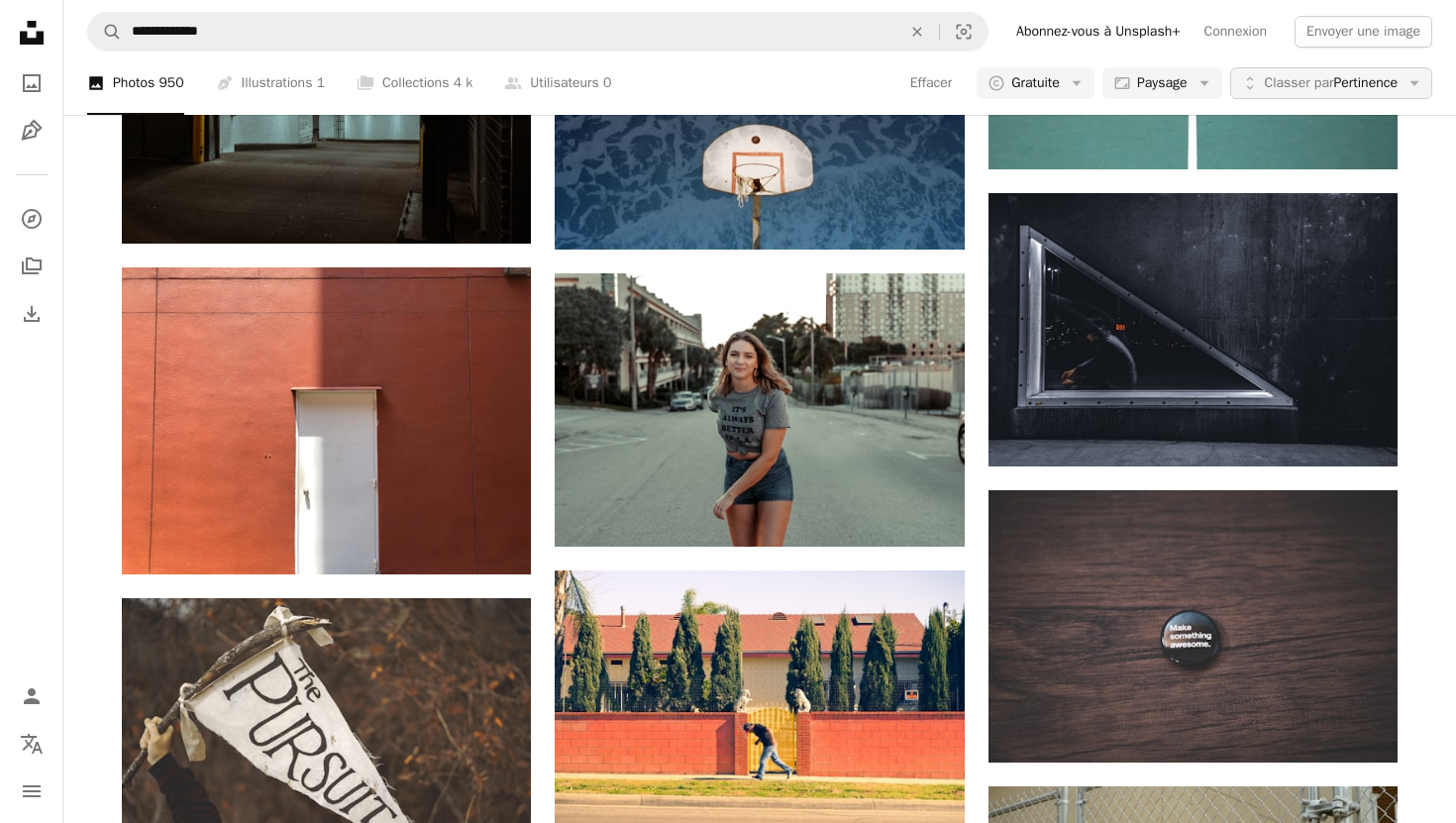 click on "Arrow down" 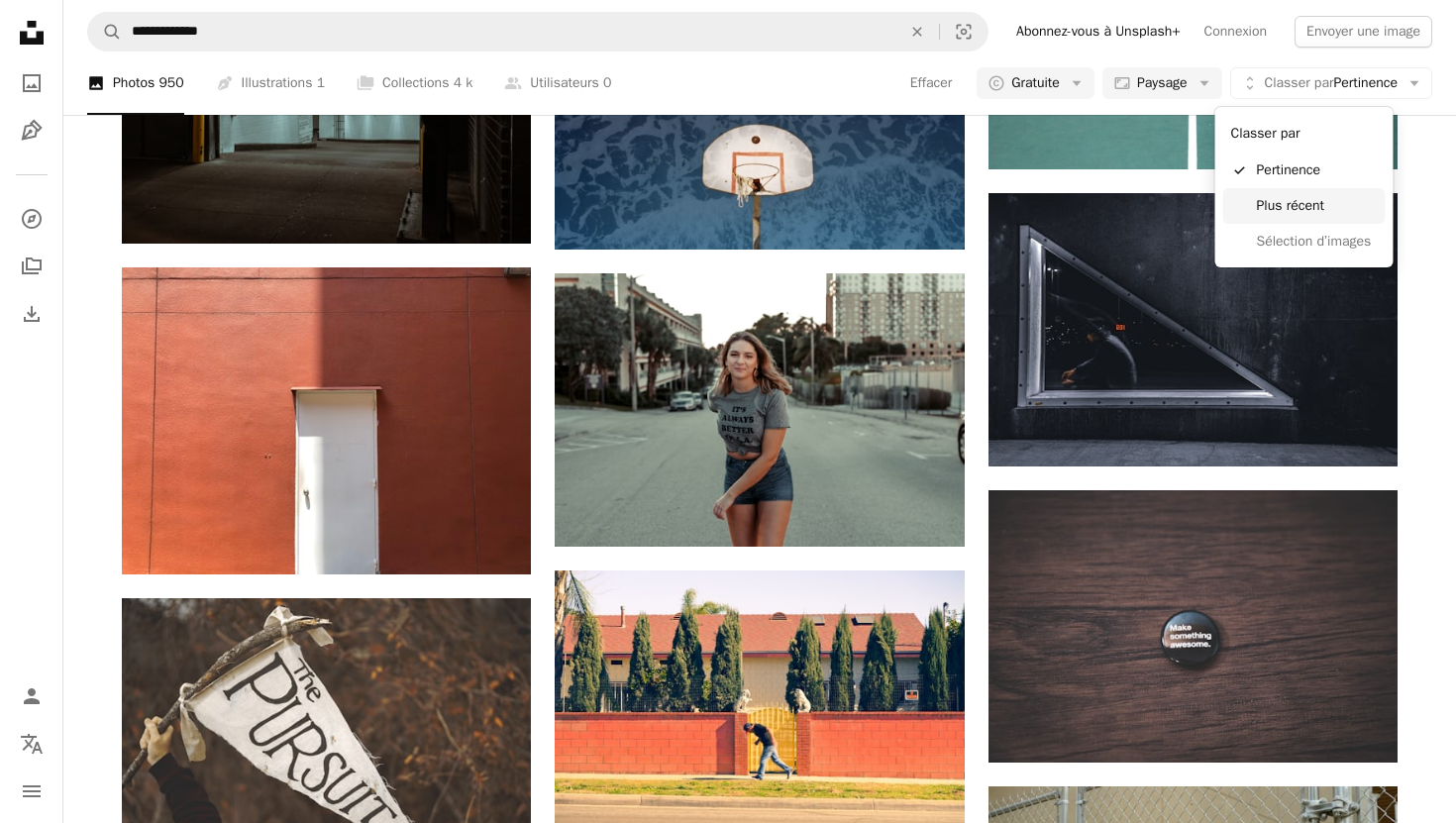 click on "Plus récent" at bounding box center (1317, 206) 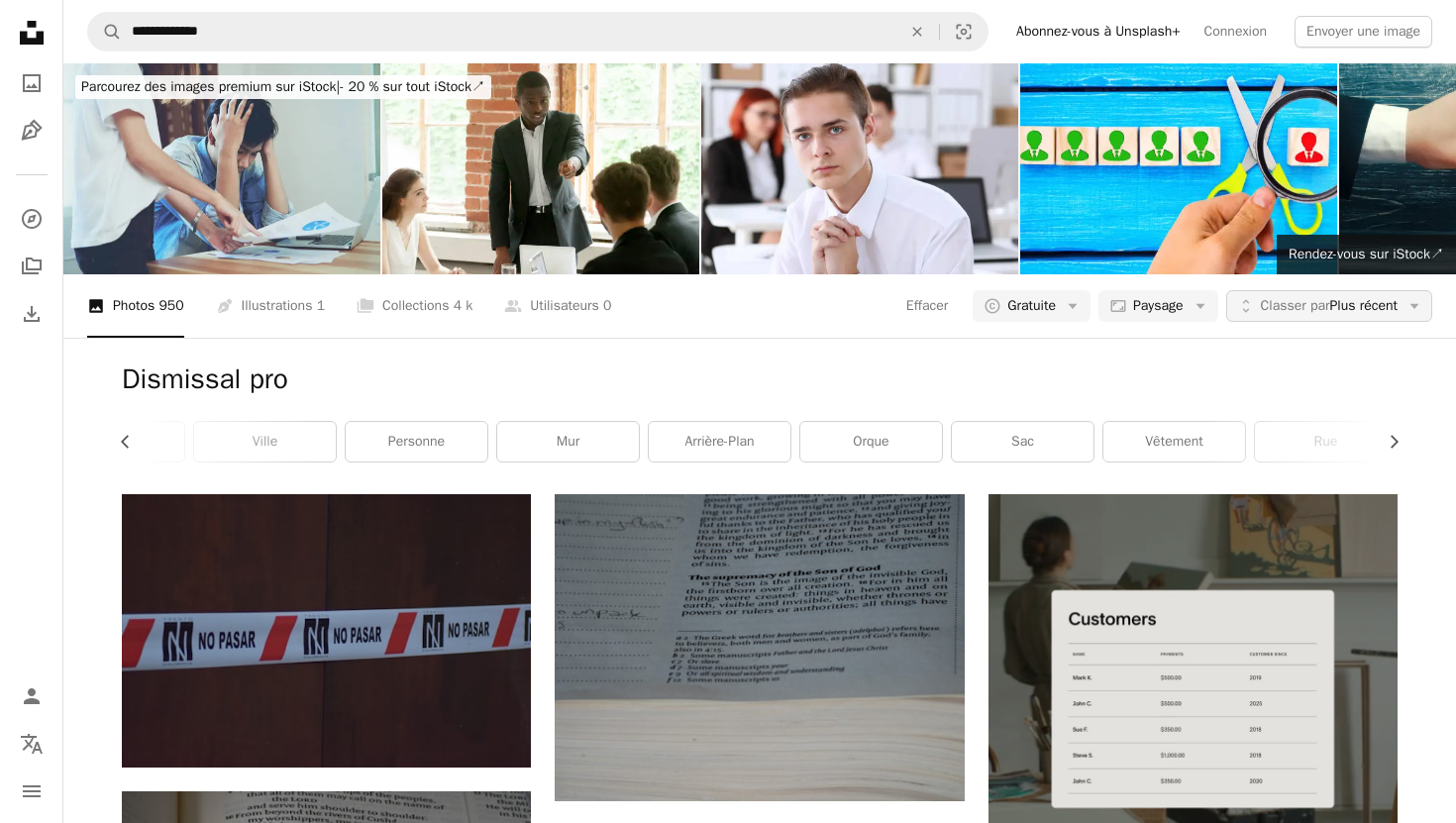 click on "Classer par  Plus récent" at bounding box center (1329, 306) 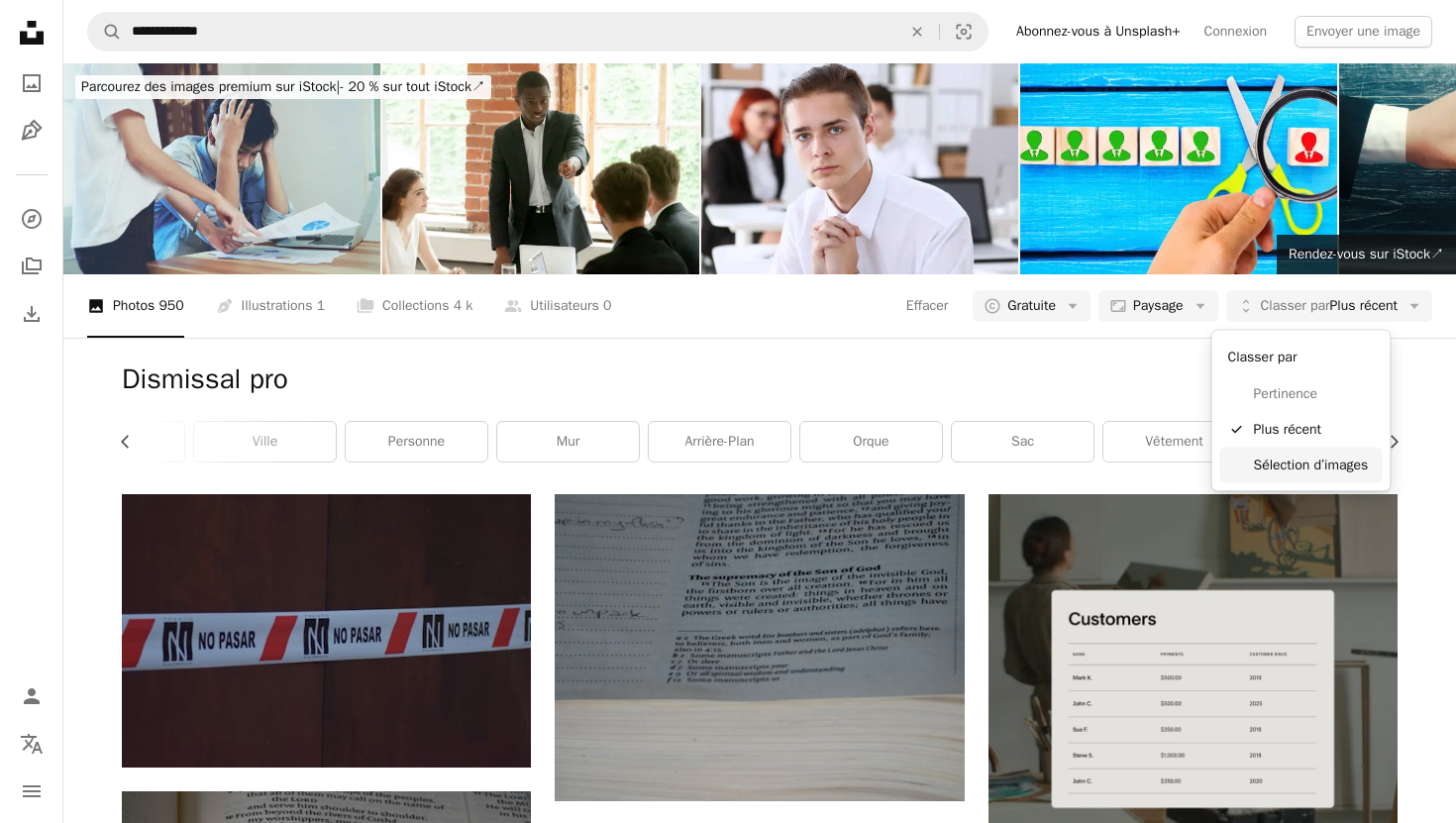 click on "Sélection d’images" at bounding box center [1314, 464] 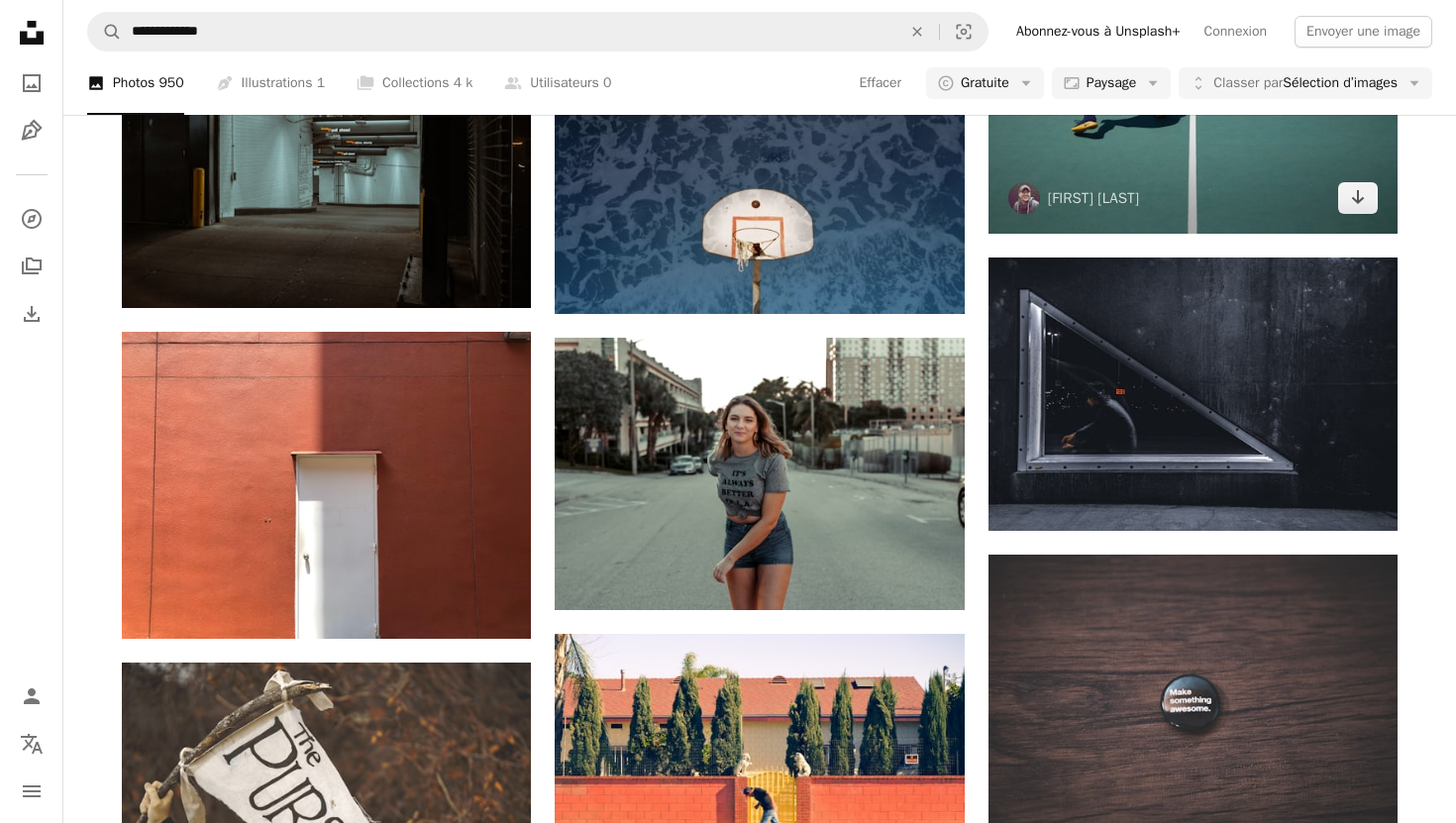 scroll, scrollTop: 1174, scrollLeft: 0, axis: vertical 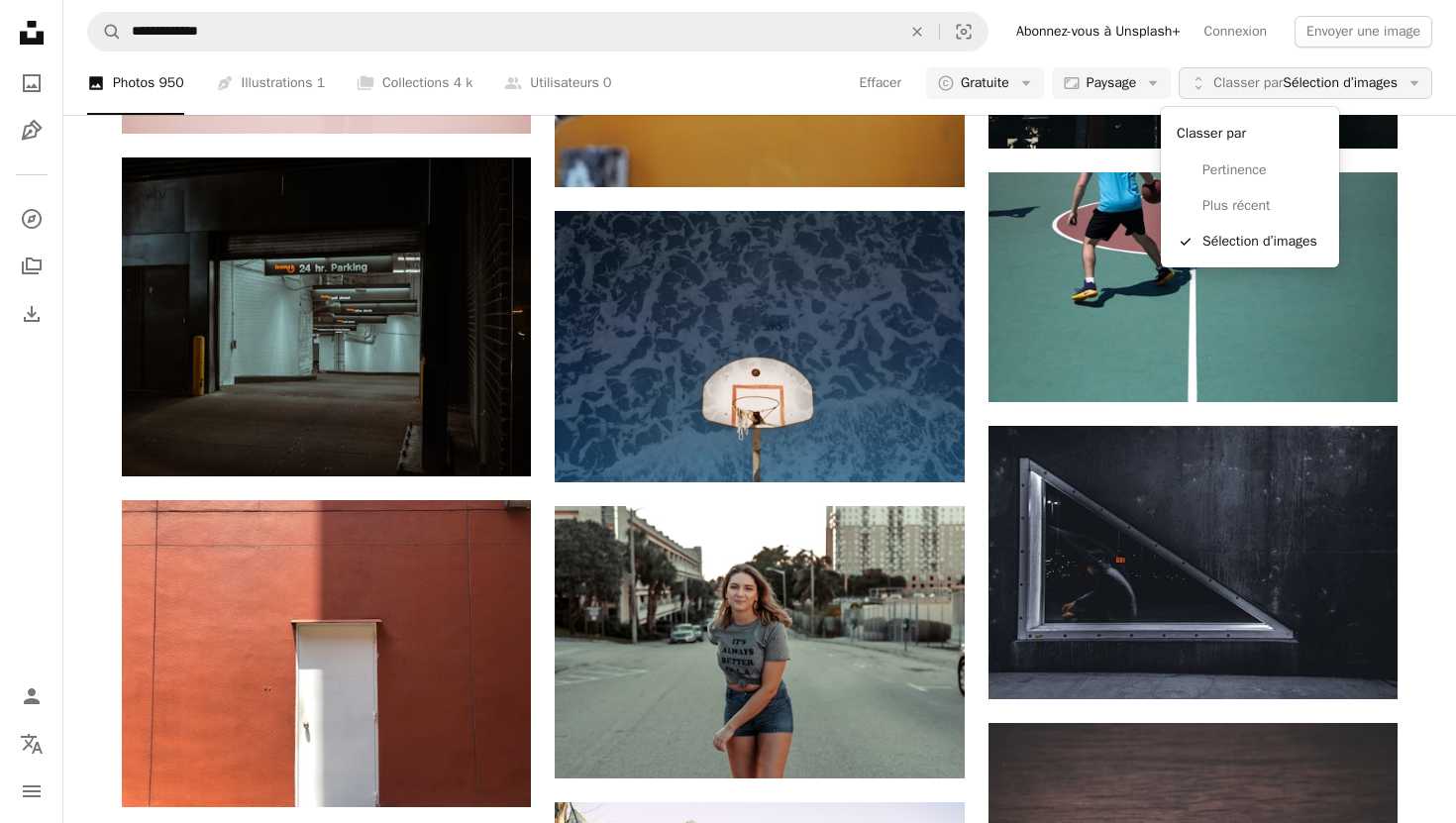 click on "Classer par  Sélection d’images" at bounding box center [1305, 83] 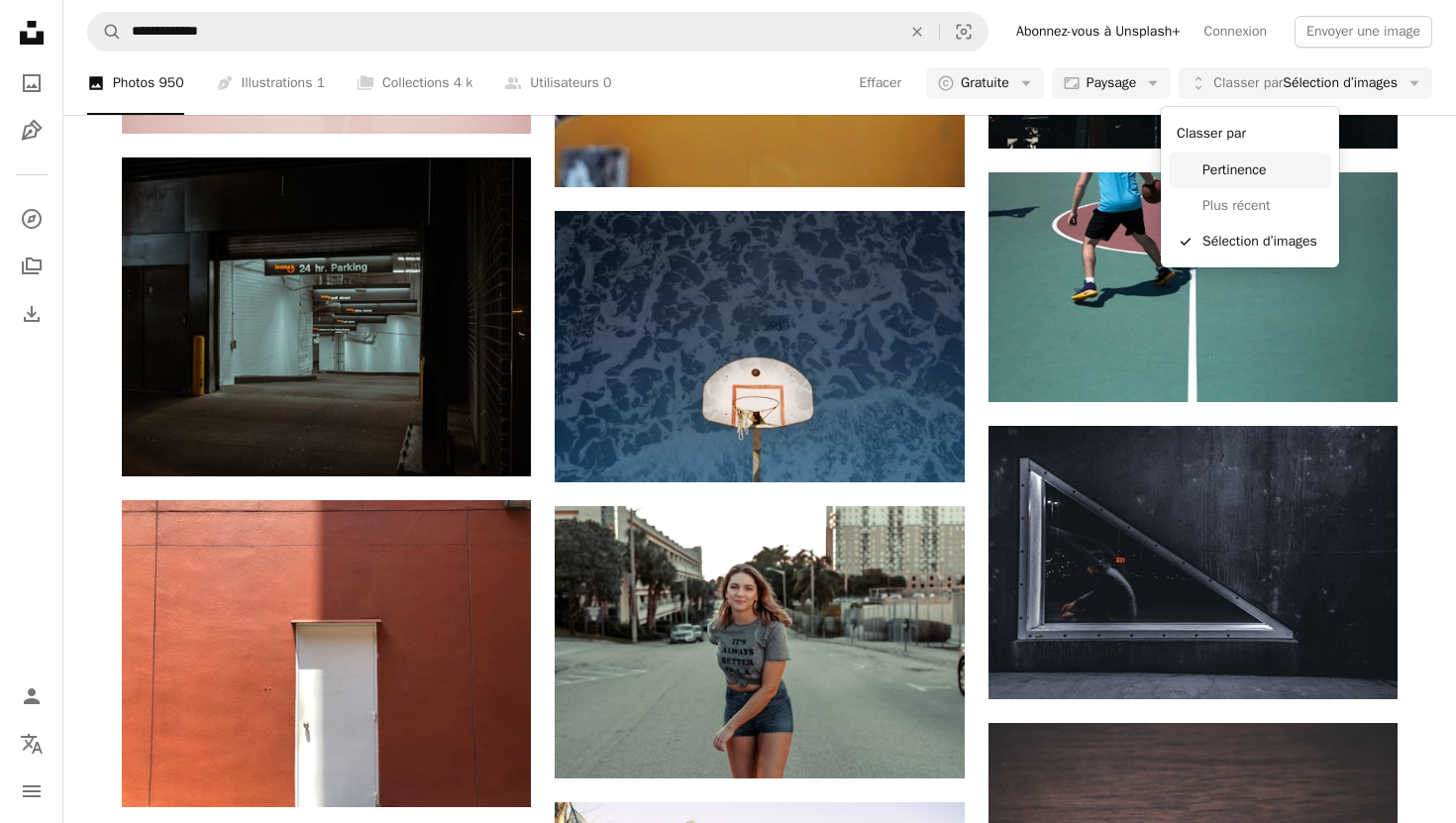 click on "Pertinence" at bounding box center [1263, 170] 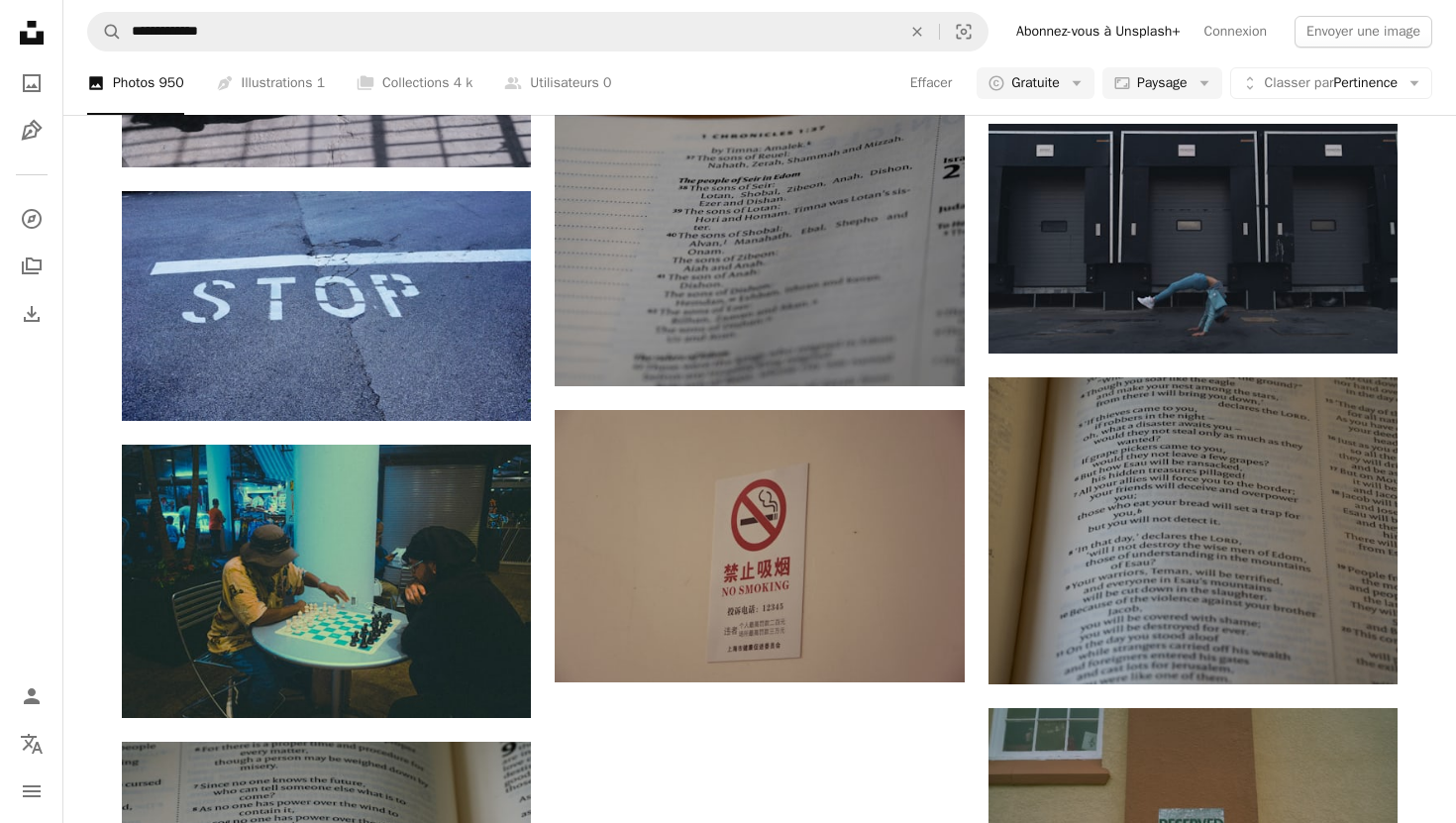 scroll, scrollTop: 20107, scrollLeft: 0, axis: vertical 